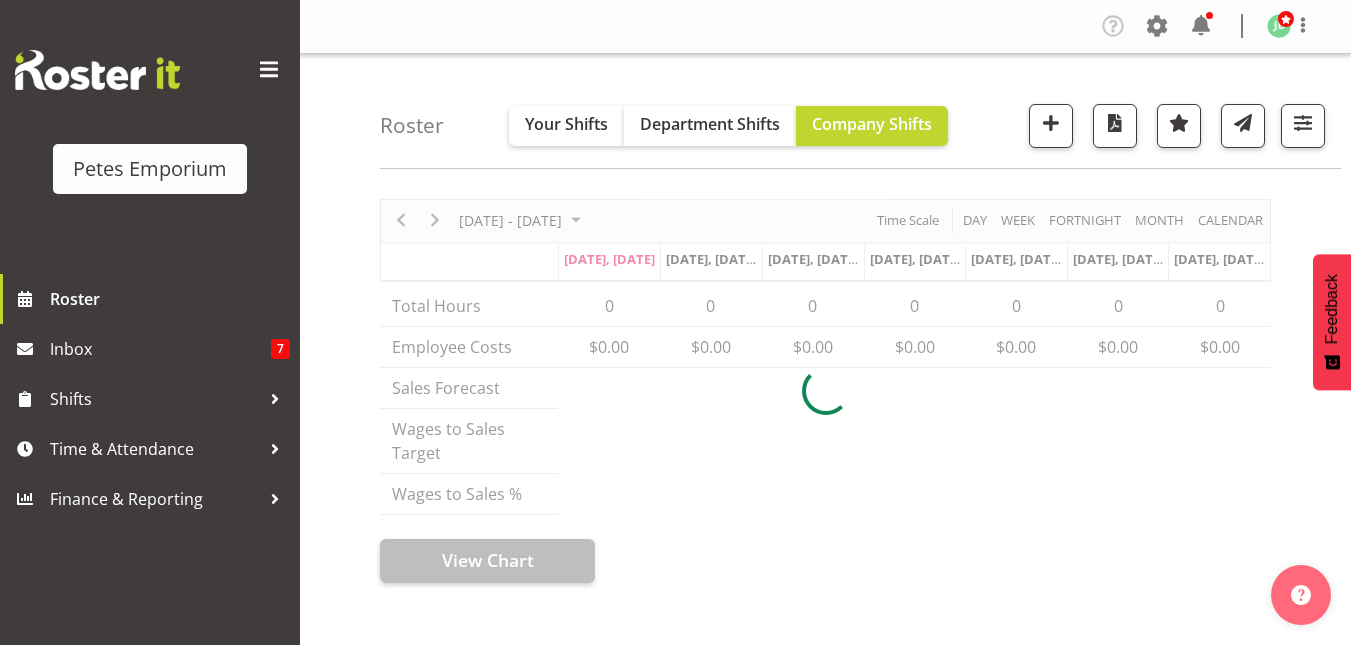 scroll, scrollTop: 0, scrollLeft: 0, axis: both 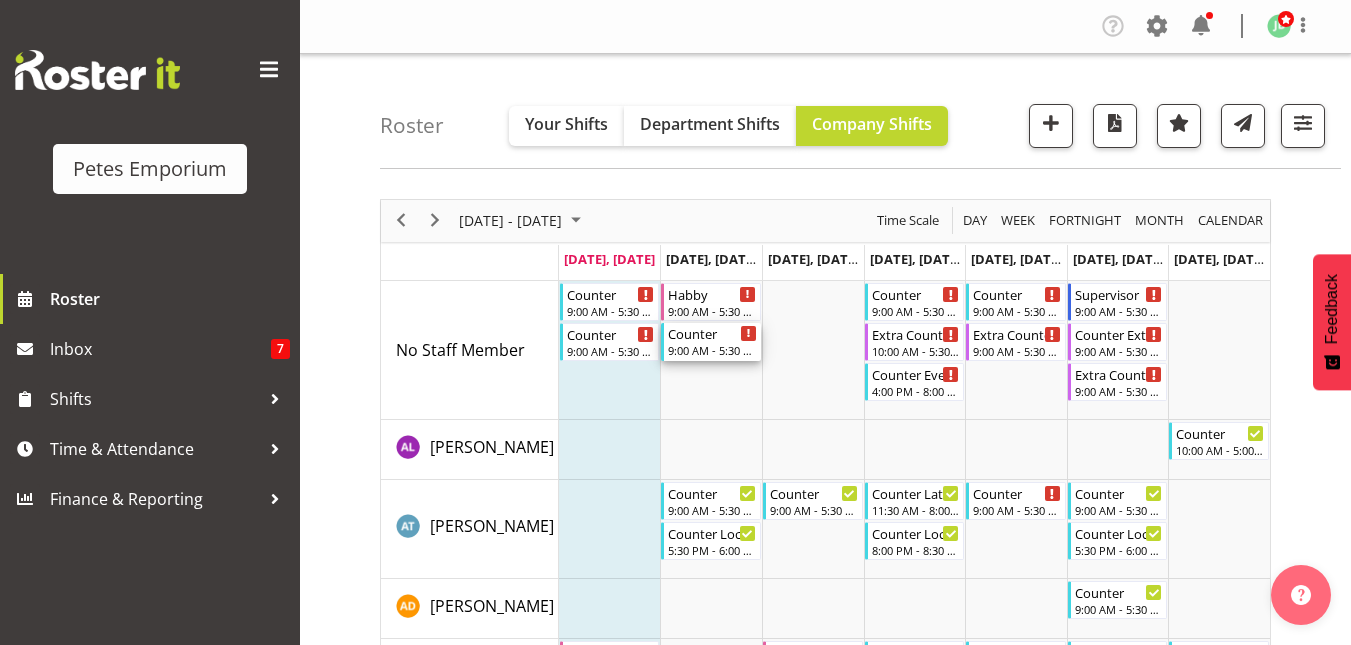 click on "Counter" at bounding box center [712, 333] 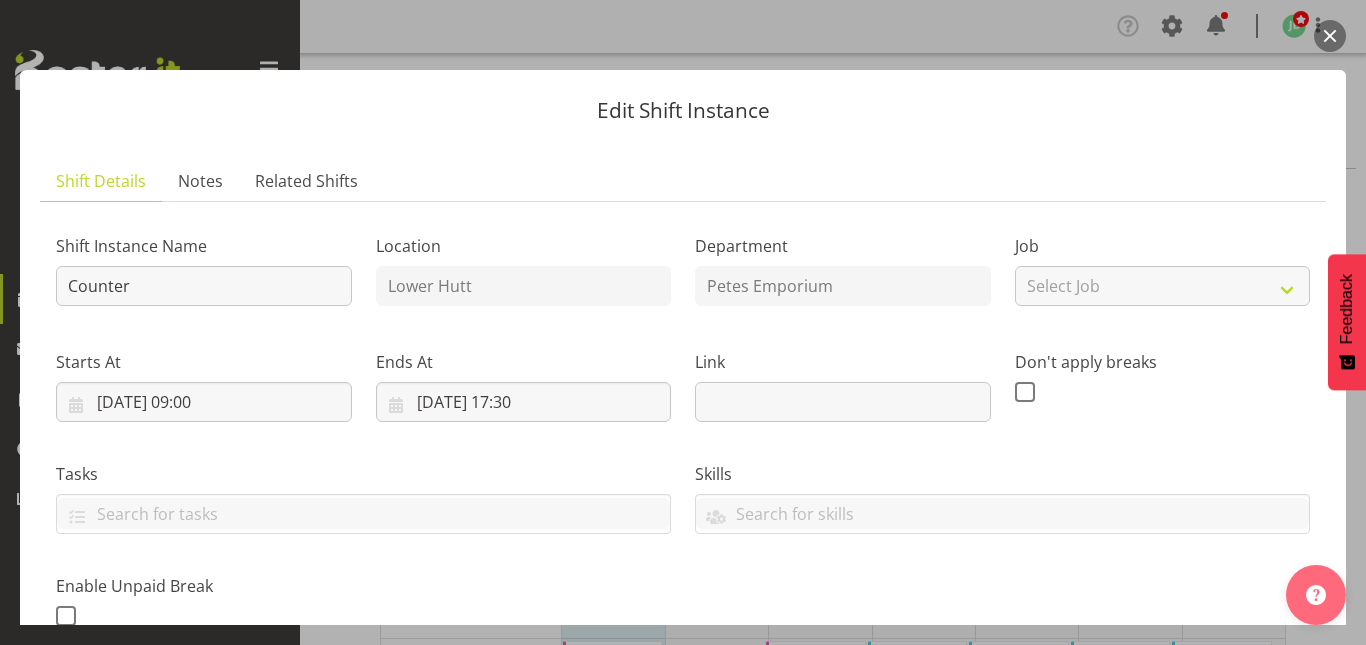 click at bounding box center [1330, 36] 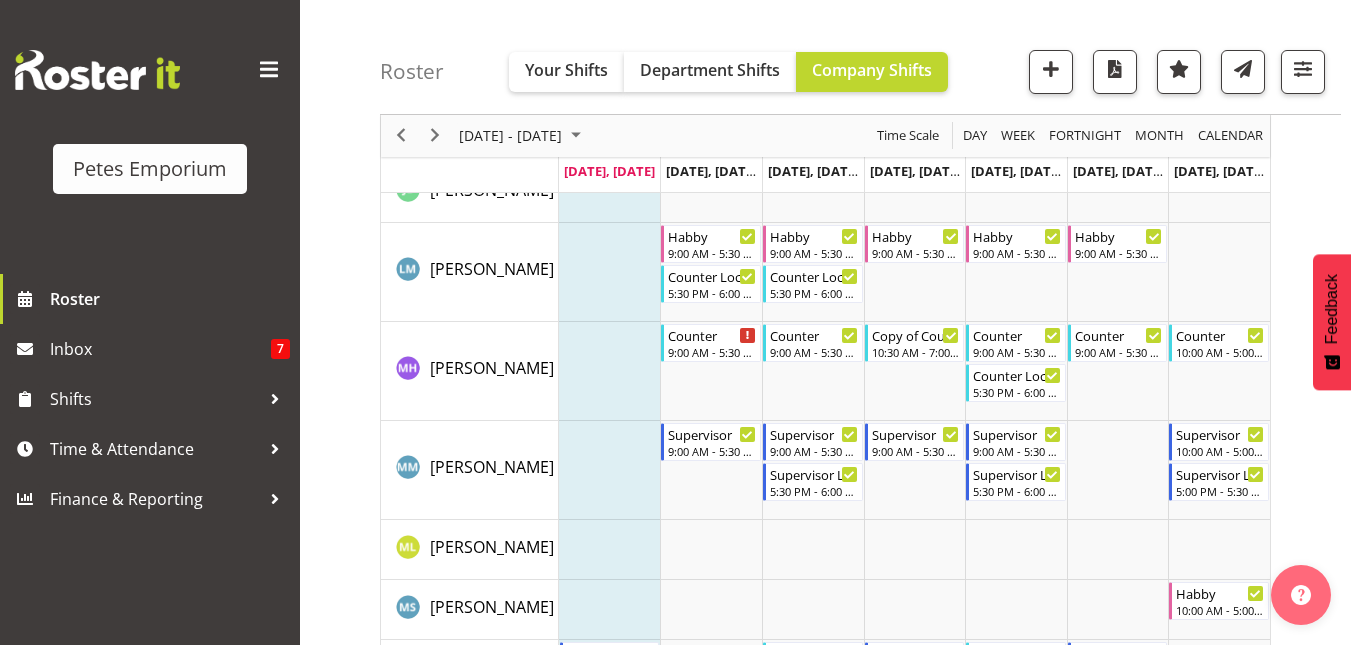 scroll, scrollTop: 1410, scrollLeft: 0, axis: vertical 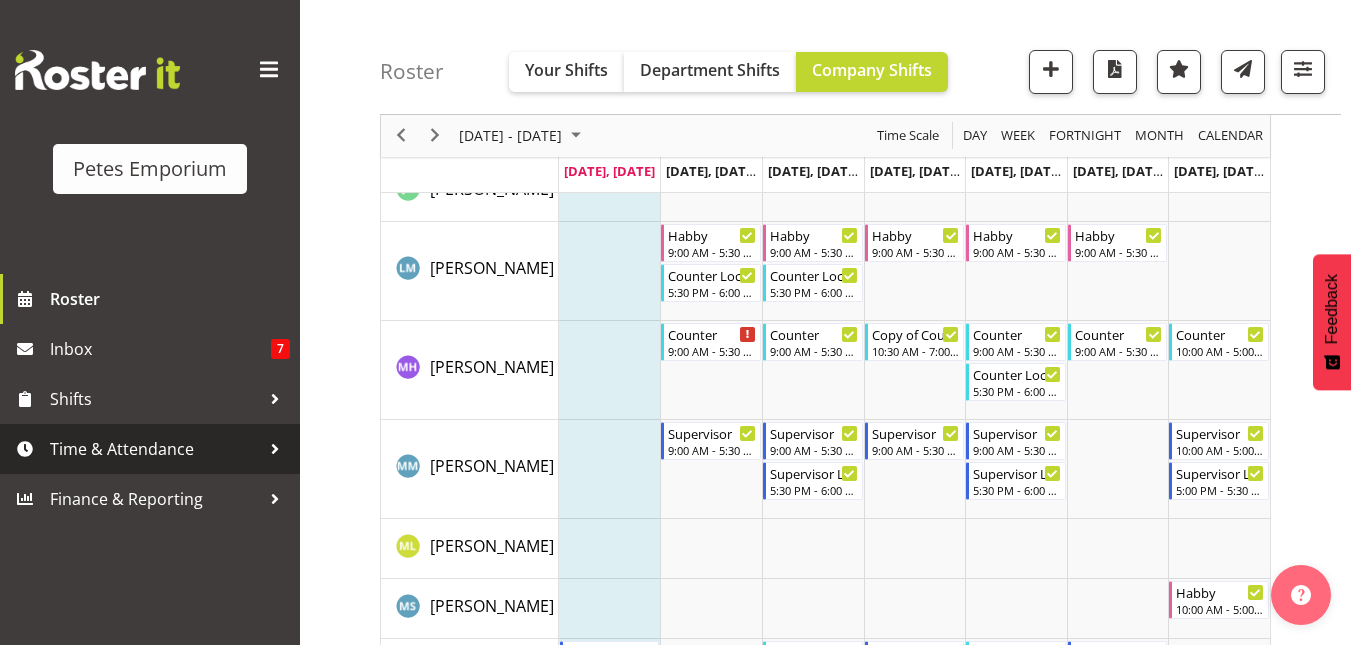 click on "Time & Attendance" at bounding box center (155, 449) 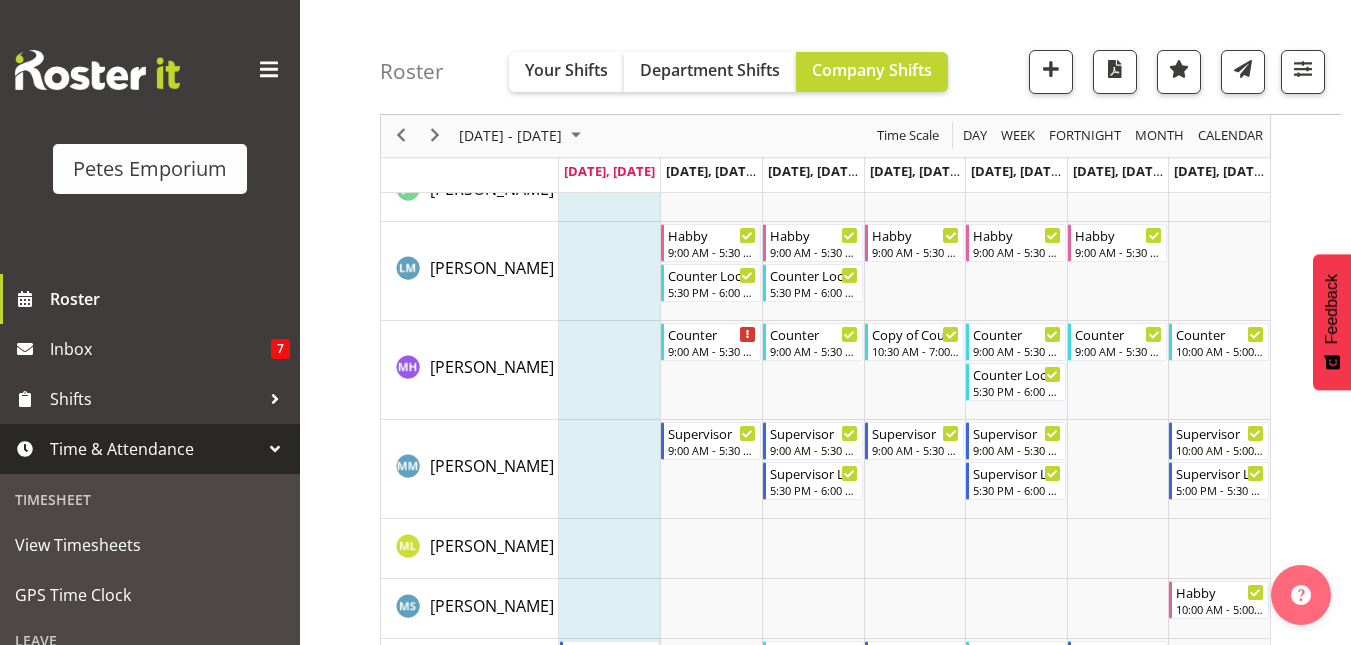 click on "Time & Attendance" at bounding box center [155, 449] 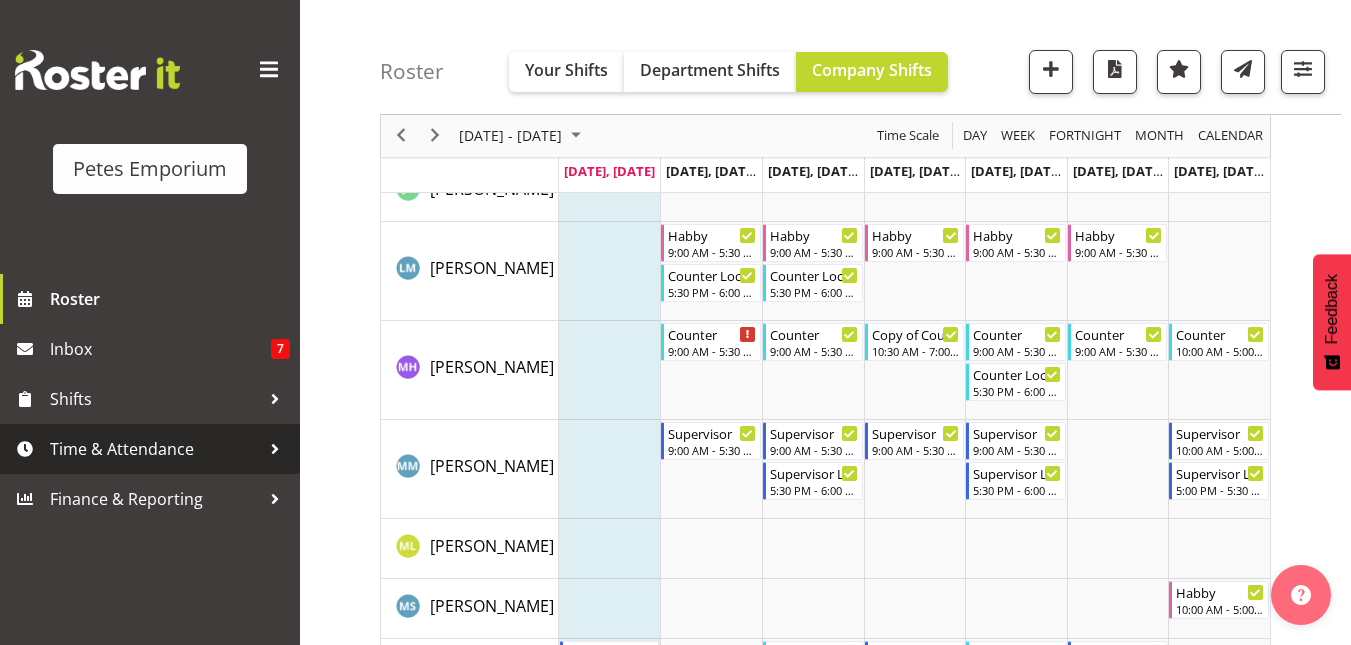 scroll, scrollTop: 0, scrollLeft: 0, axis: both 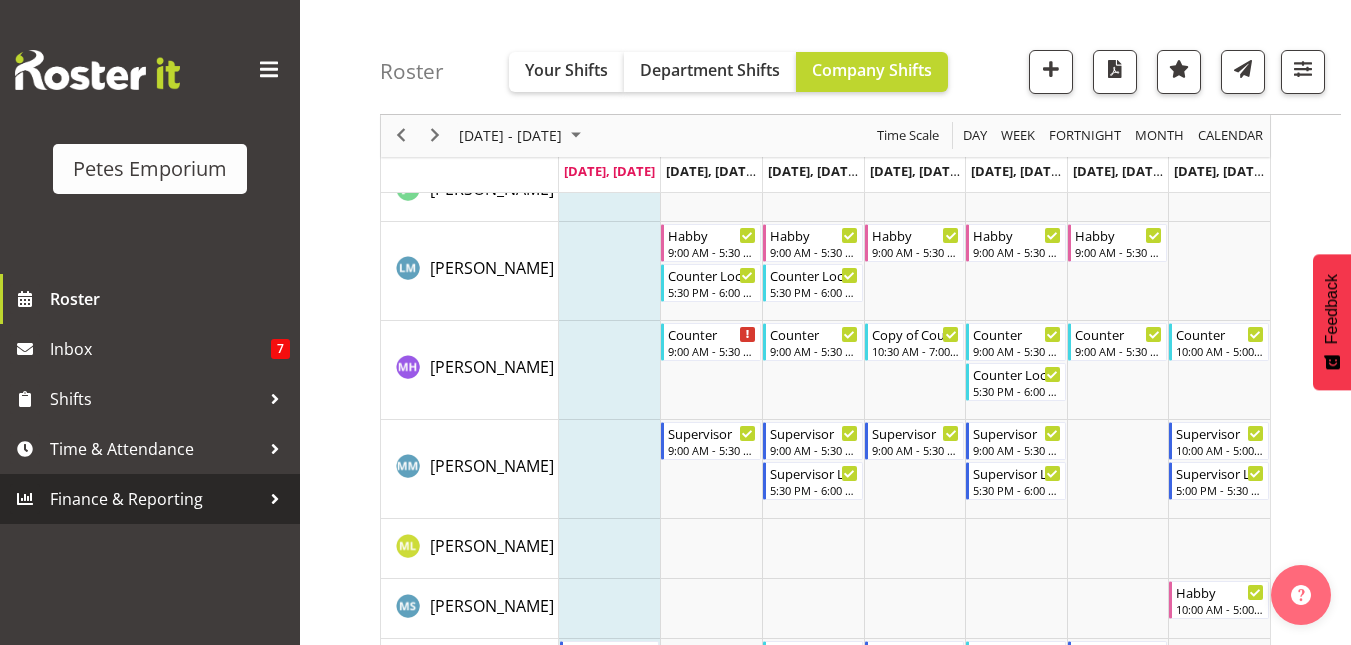 click on "Finance & Reporting" at bounding box center (155, 499) 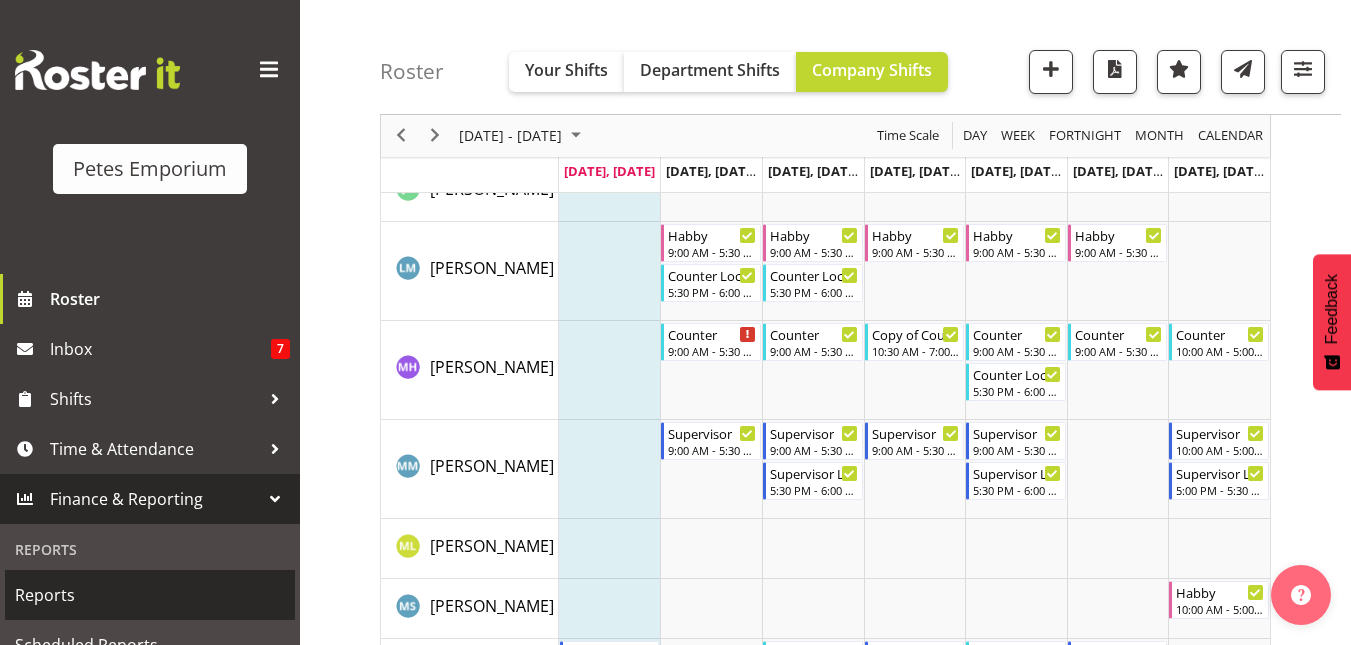 click on "Reports" at bounding box center [150, 595] 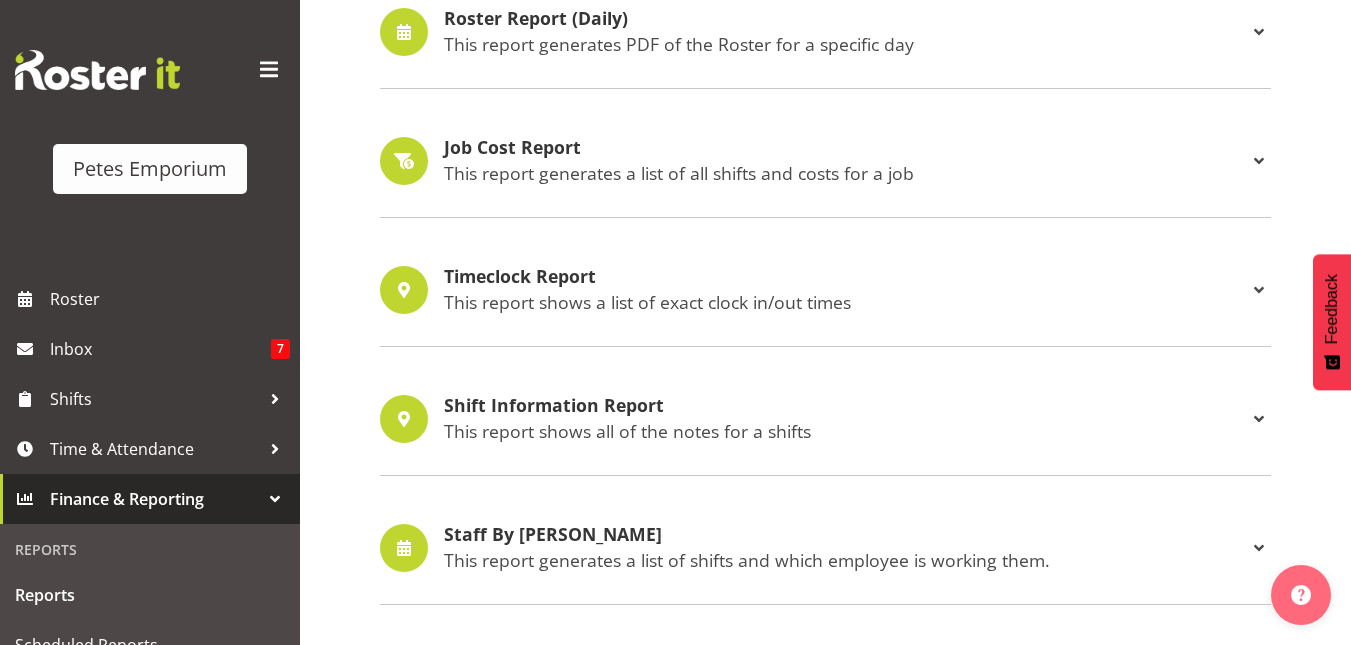 scroll, scrollTop: 1037, scrollLeft: 0, axis: vertical 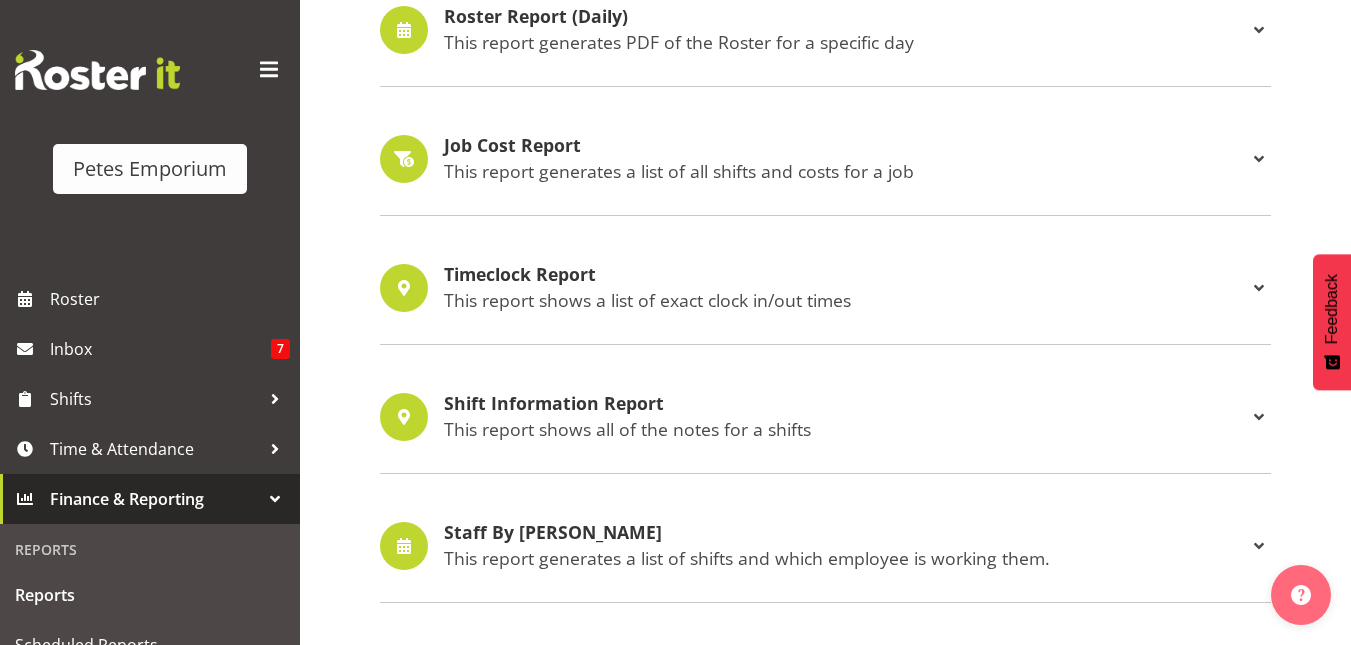click on "This report shows all of the notes for a shifts" at bounding box center [845, 429] 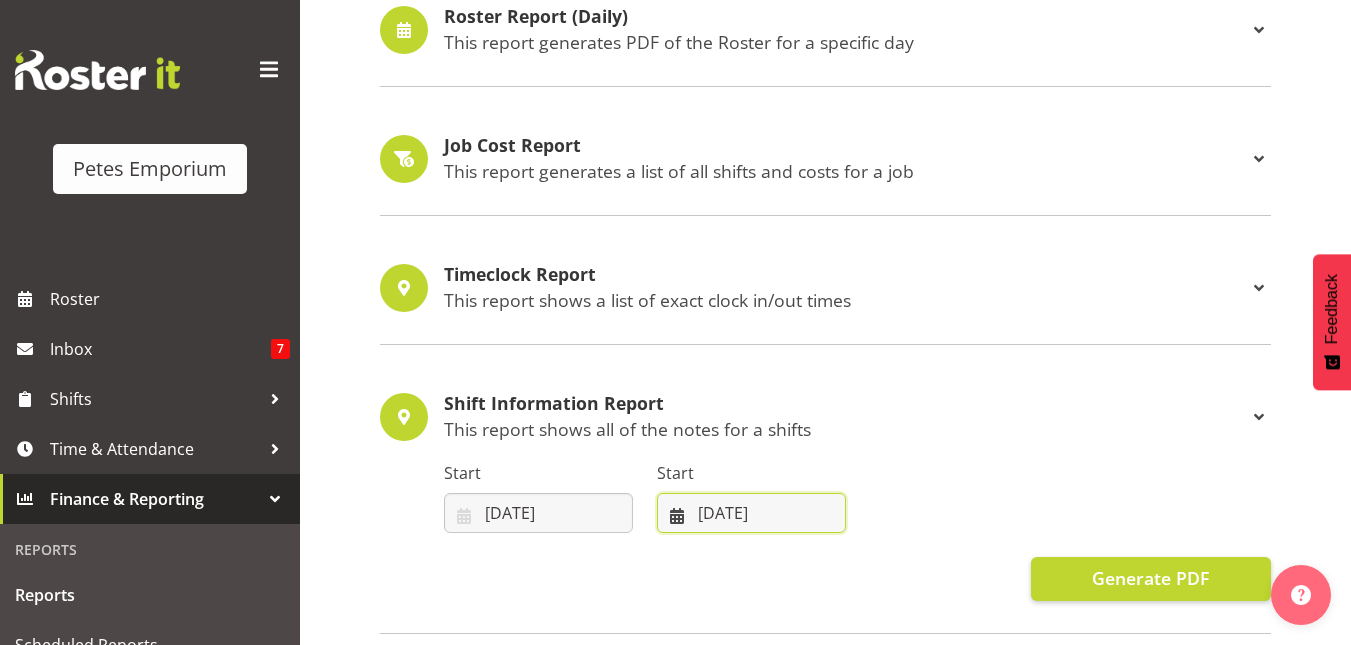 click on "14/07/2025" at bounding box center (751, 513) 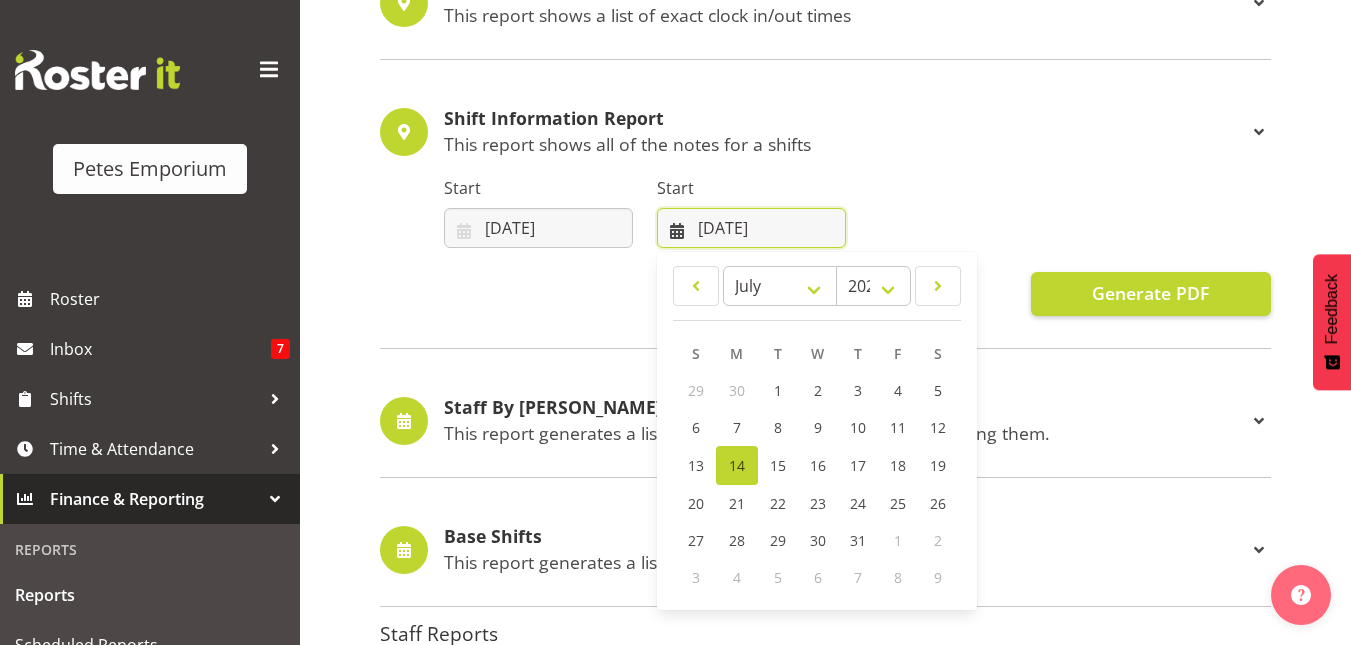 scroll, scrollTop: 1327, scrollLeft: 0, axis: vertical 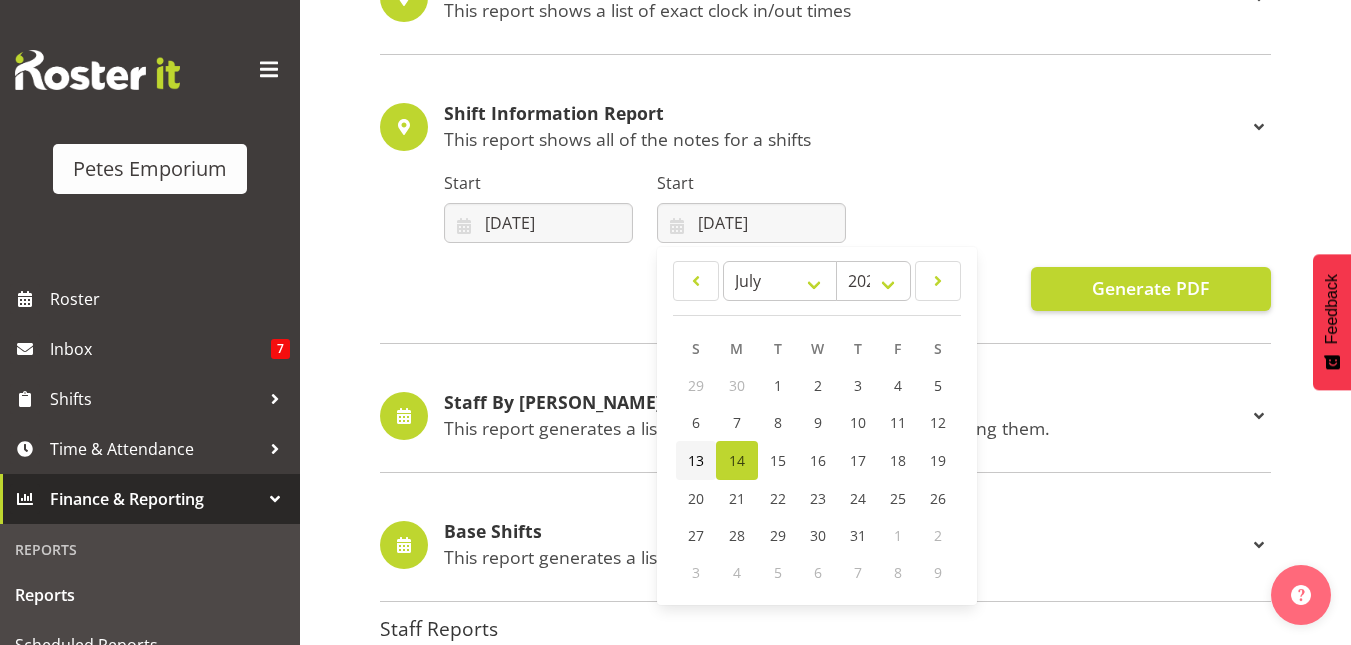 click on "13" at bounding box center [696, 460] 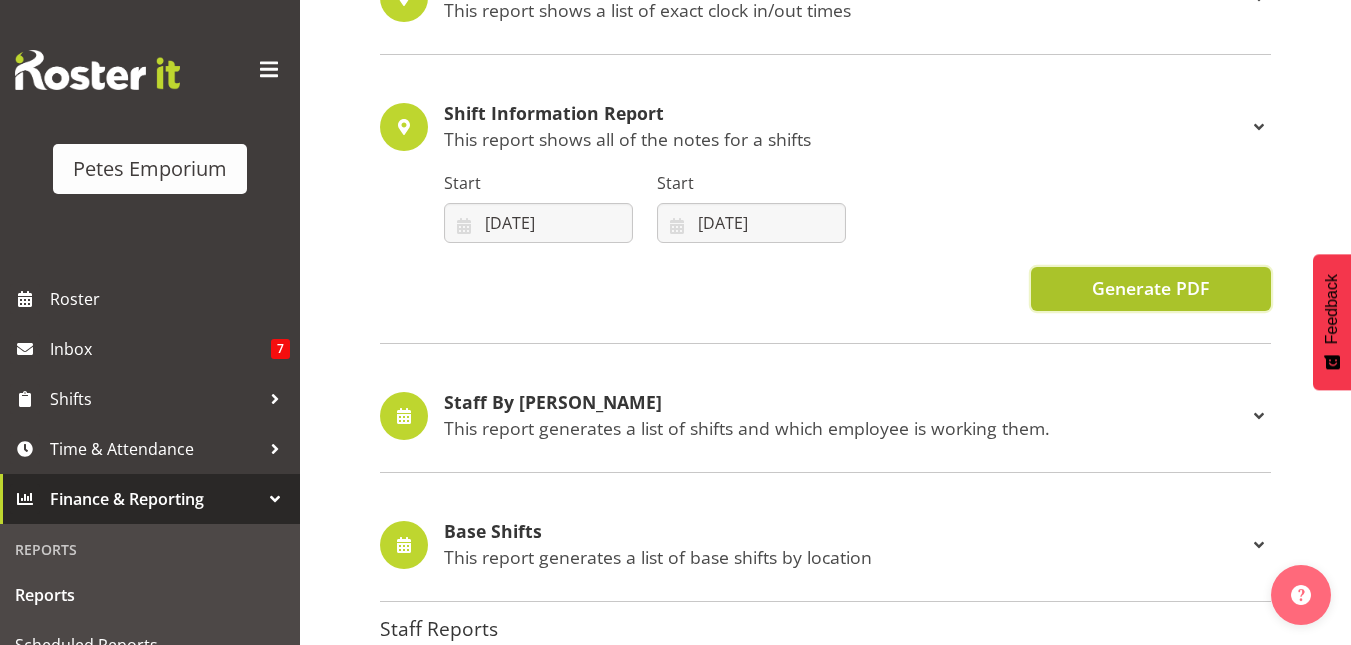 click on "Generate PDF" at bounding box center [1150, 288] 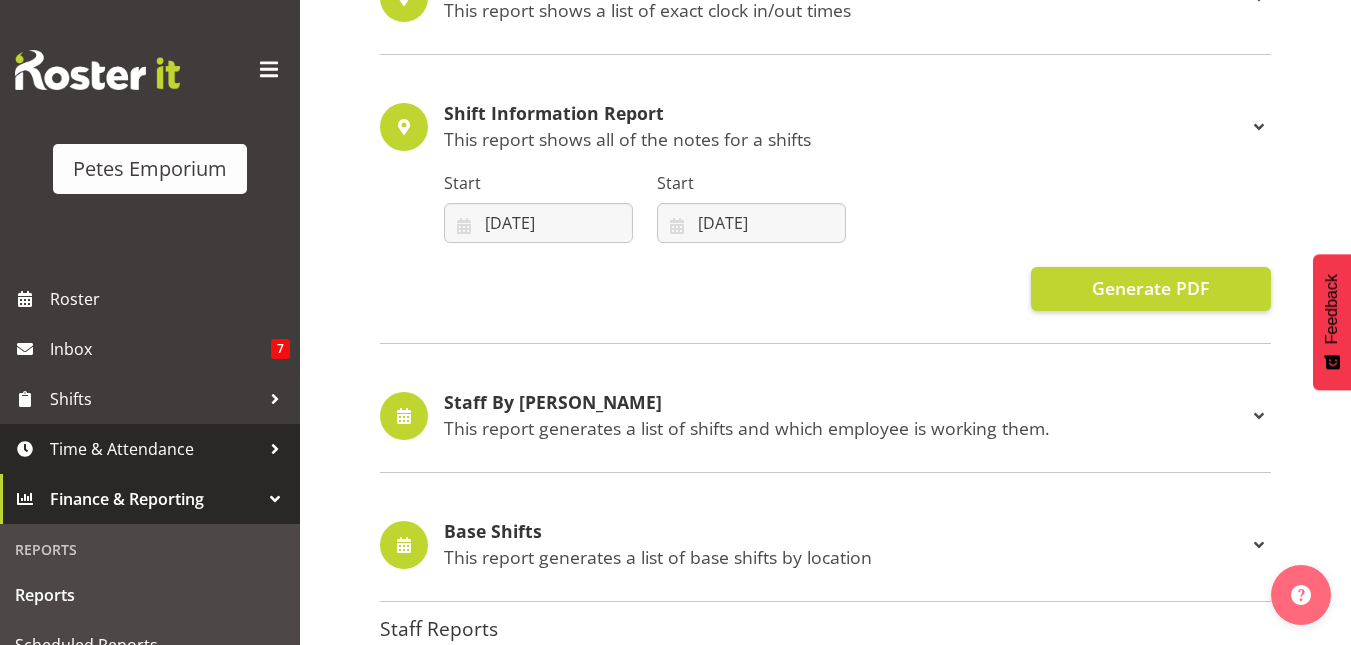 click on "Time & Attendance" at bounding box center (155, 449) 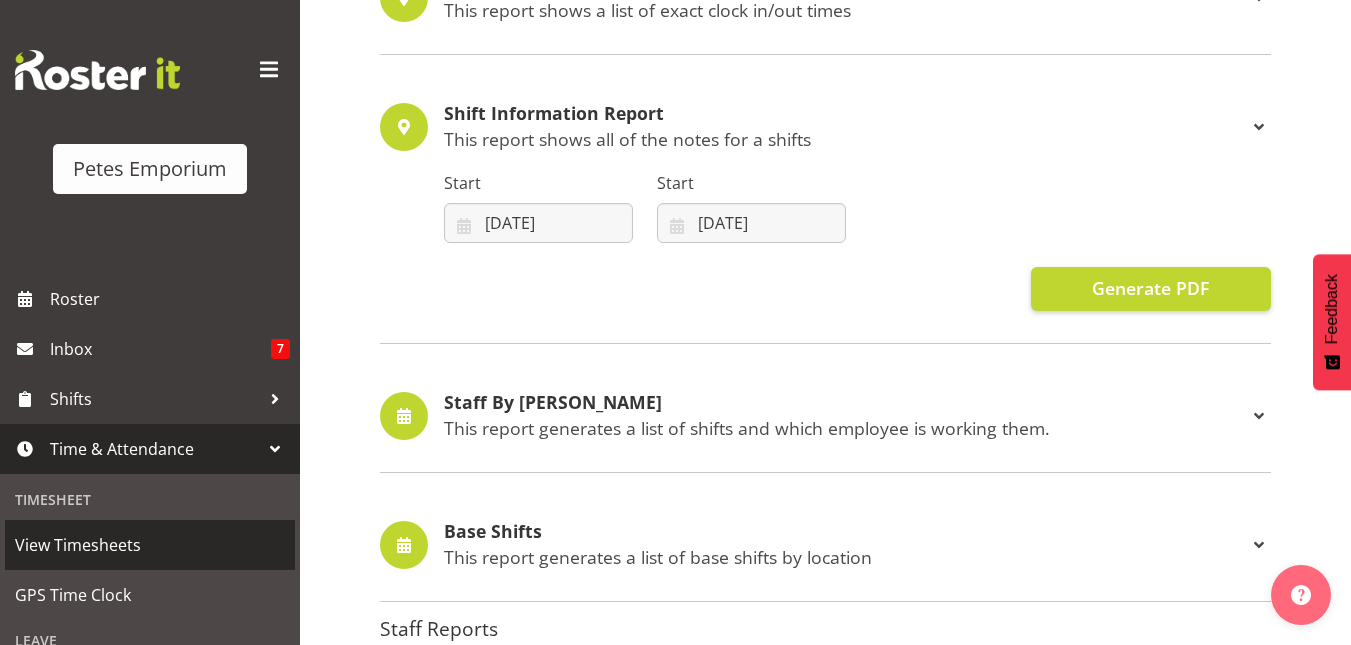 click on "View Timesheets" at bounding box center [150, 545] 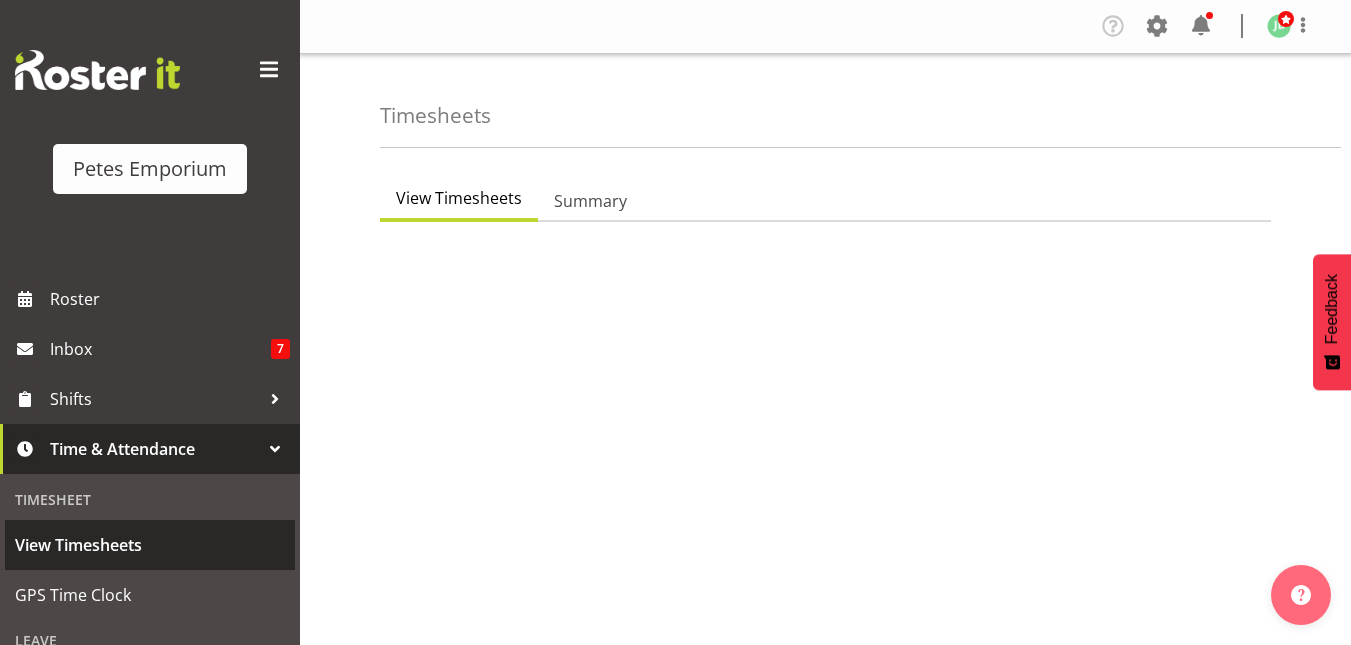 scroll, scrollTop: 0, scrollLeft: 0, axis: both 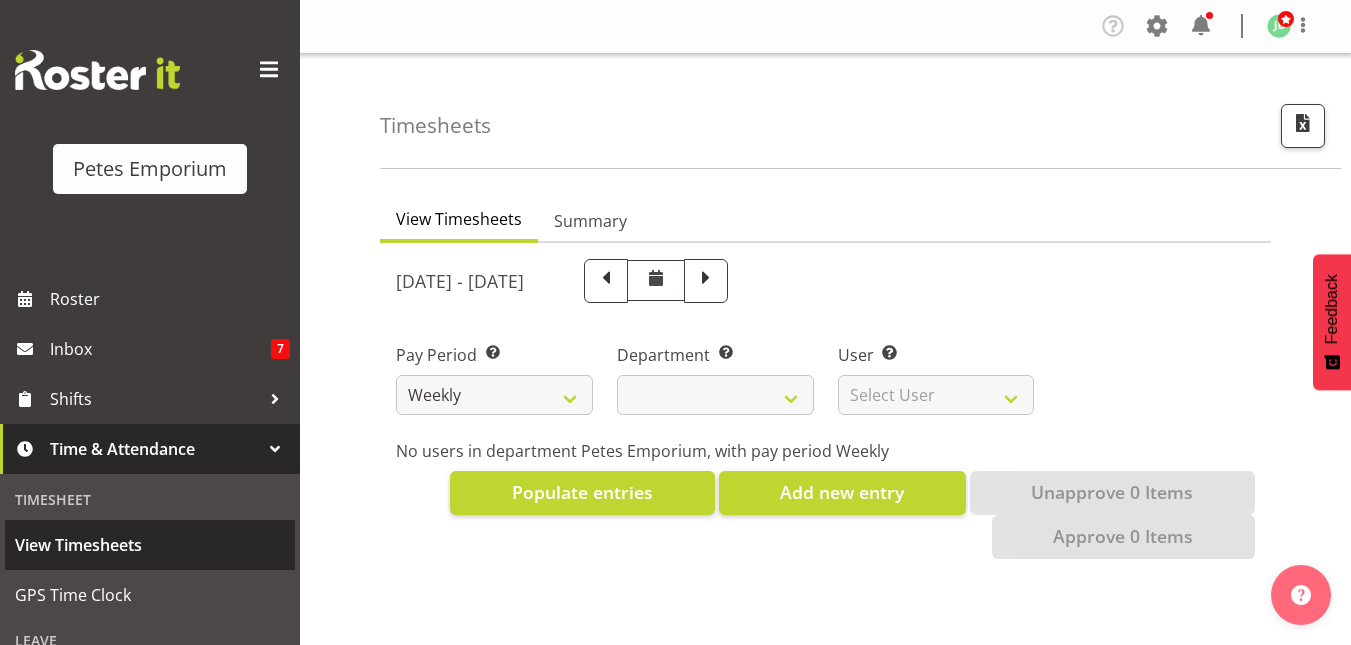 select 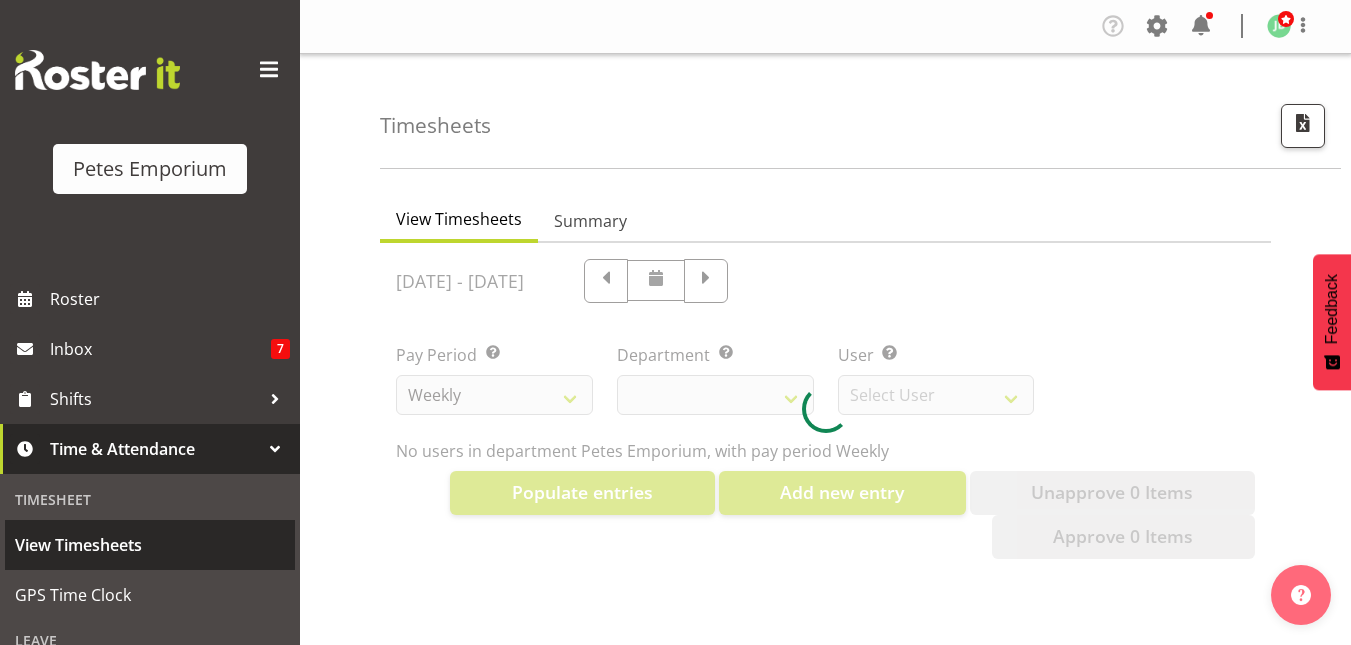select on "11345" 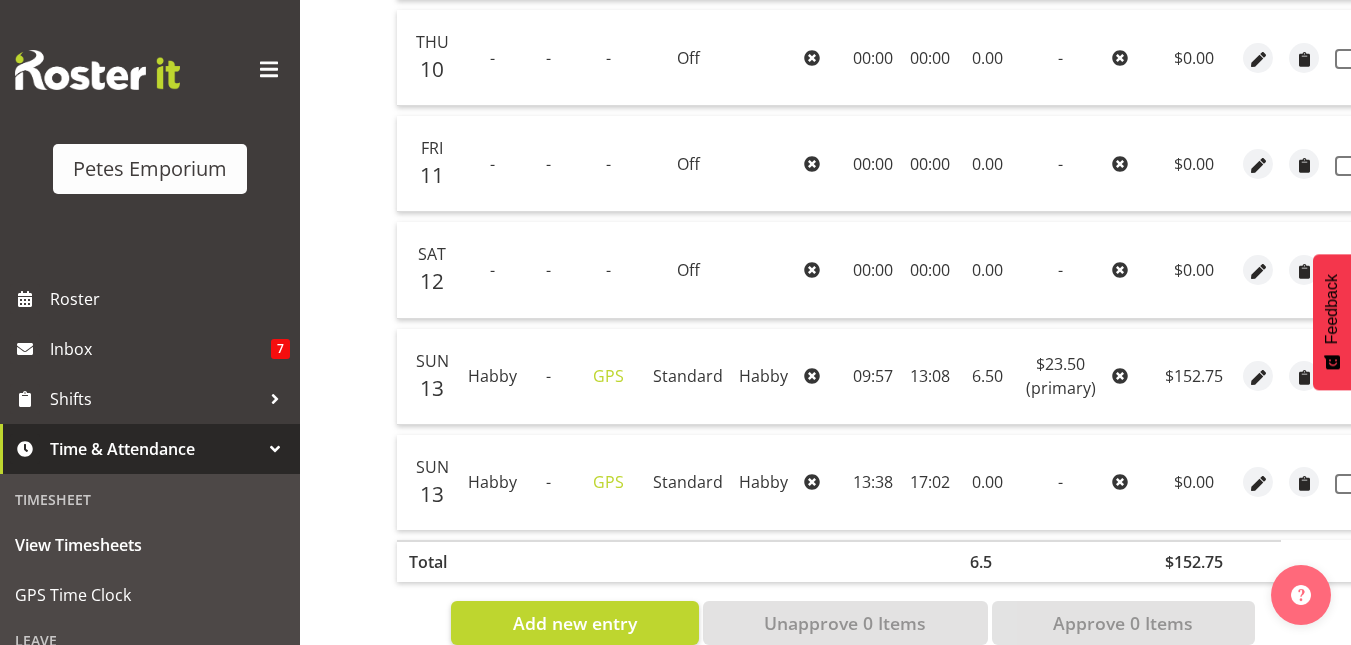 scroll, scrollTop: 830, scrollLeft: 0, axis: vertical 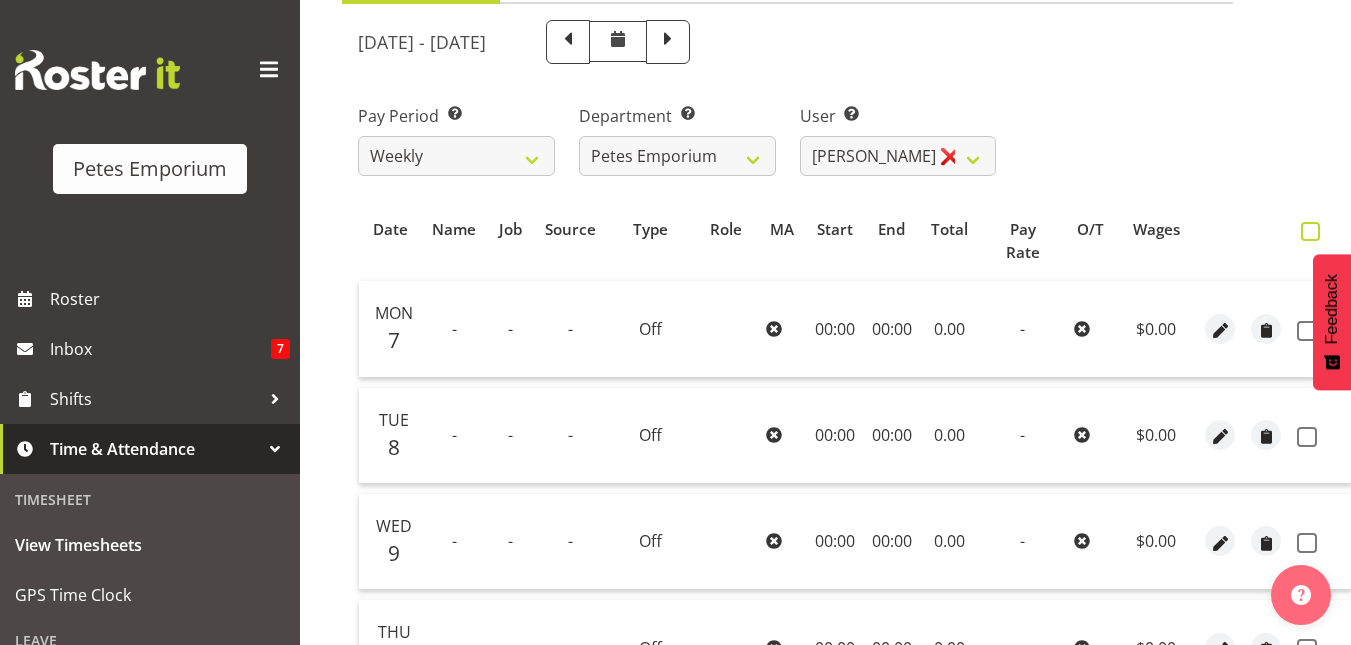click at bounding box center [1310, 231] 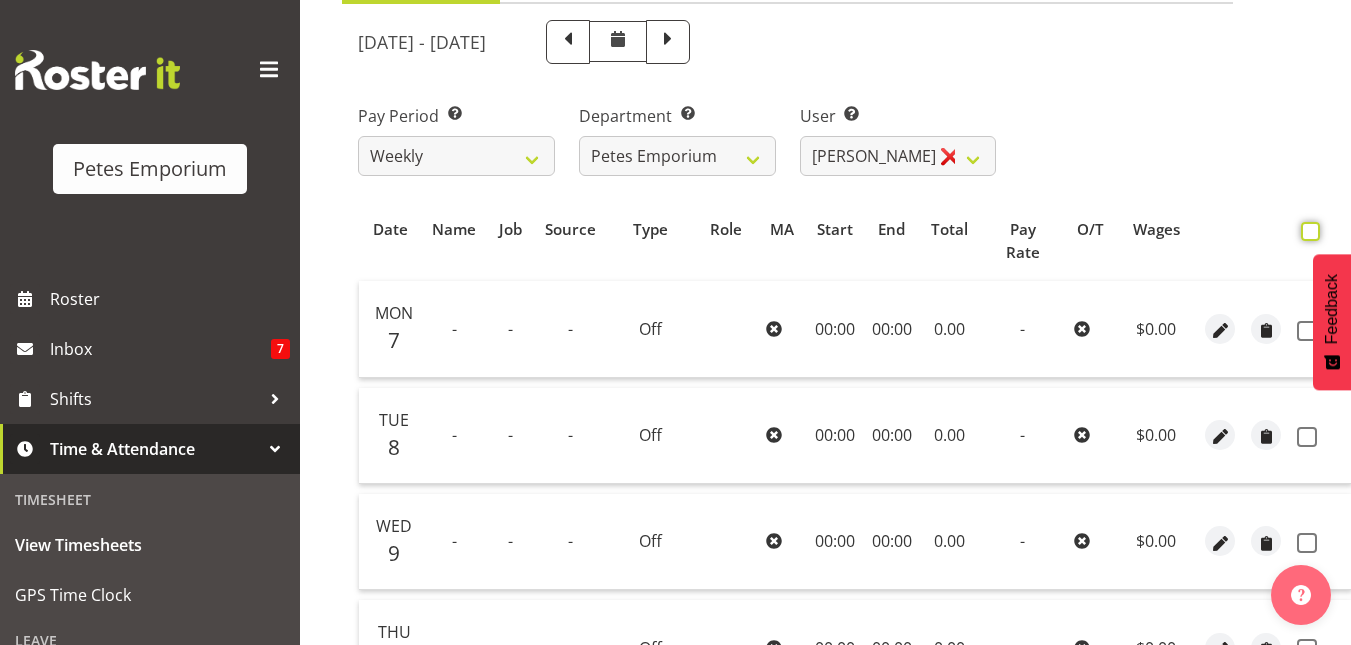 click at bounding box center [1307, 231] 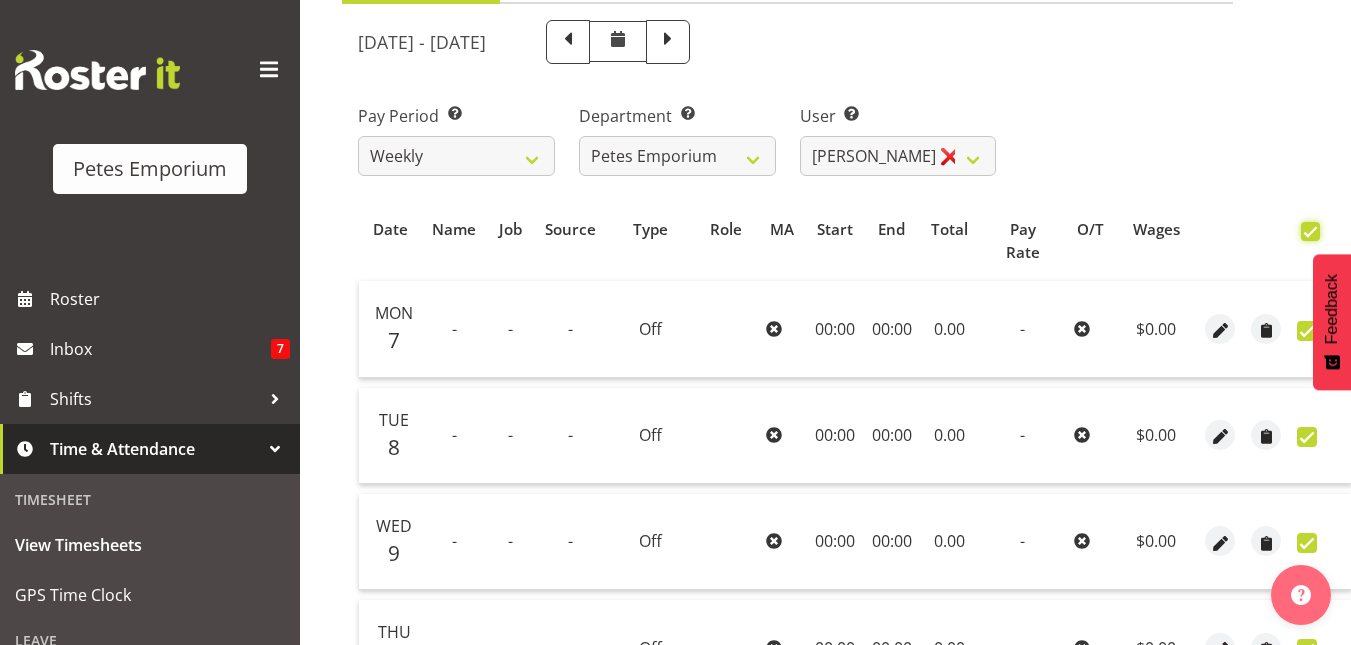 checkbox on "true" 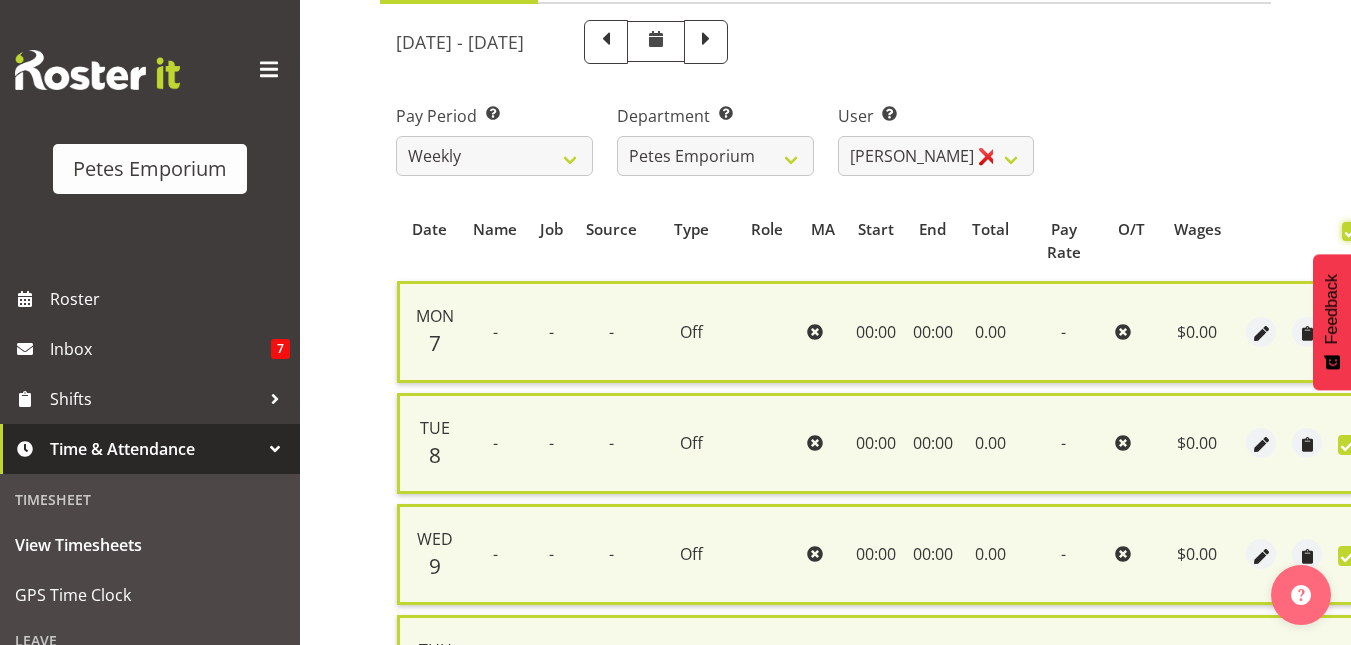 scroll, scrollTop: 0, scrollLeft: 44, axis: horizontal 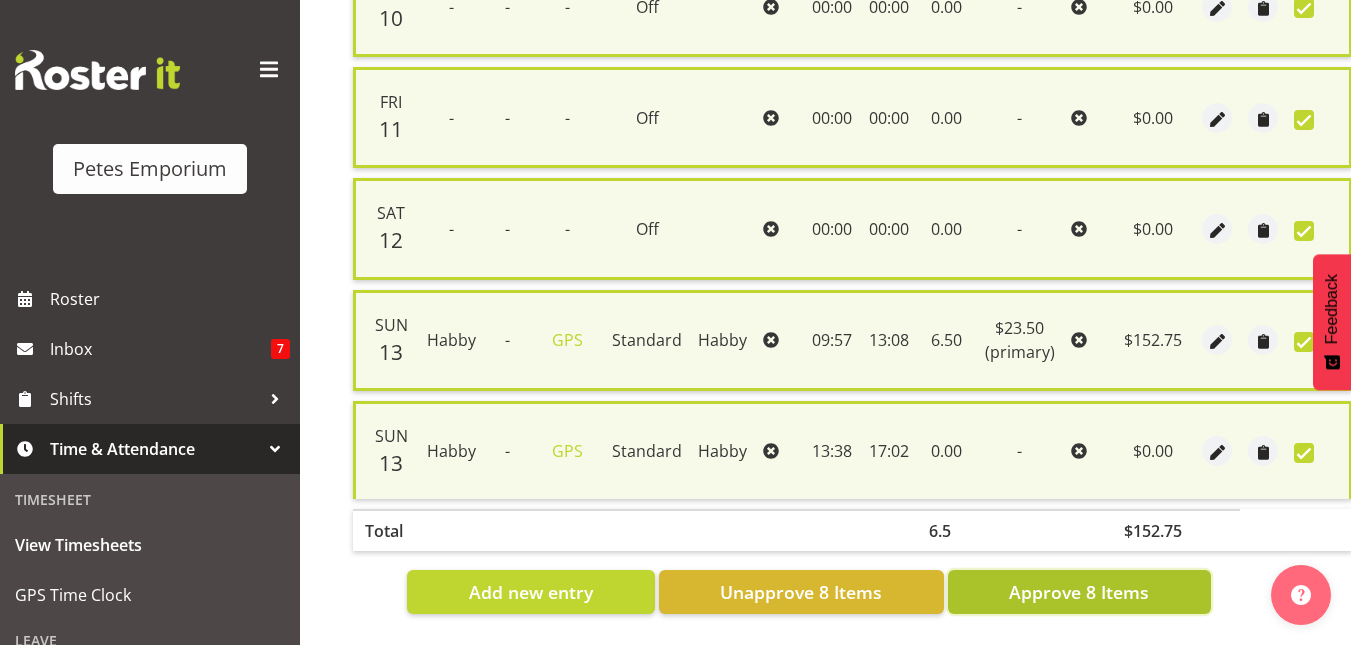 click on "Approve 8 Items" at bounding box center (1079, 592) 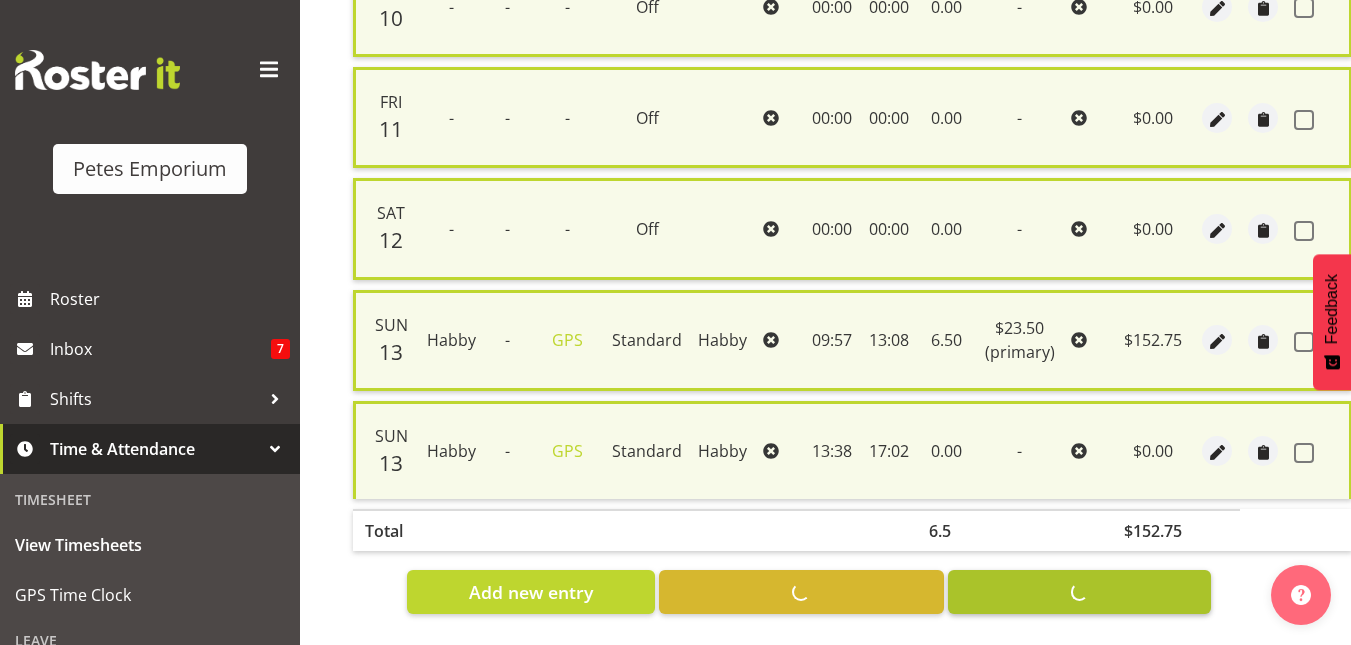 checkbox on "false" 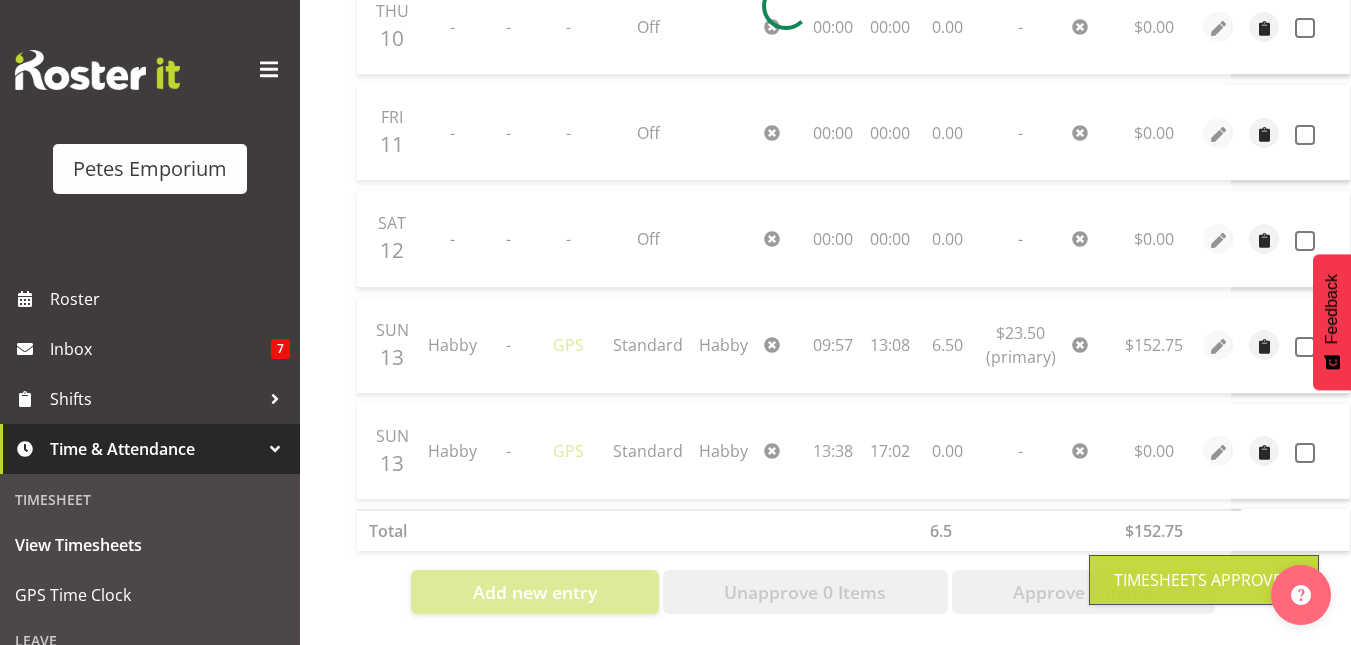 scroll, scrollTop: 875, scrollLeft: 0, axis: vertical 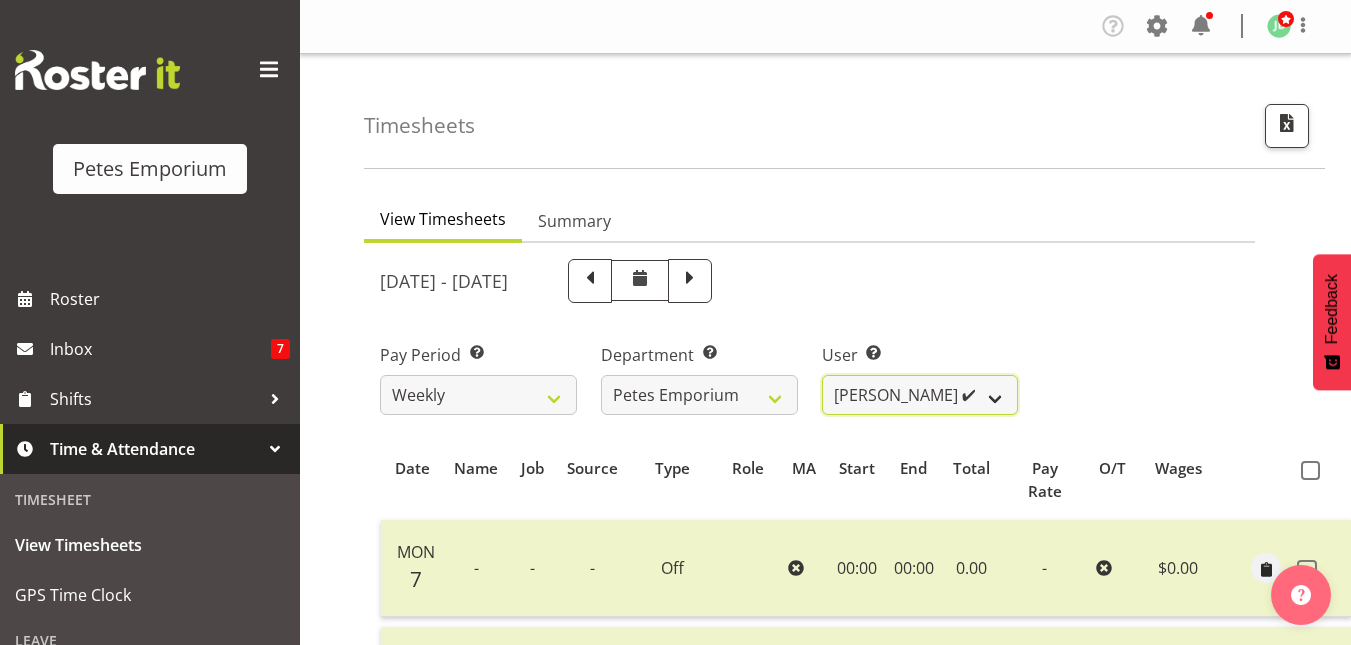 click on "[PERSON_NAME]
✔
[PERSON_NAME]
❌
[PERSON_NAME]
❌
[PERSON_NAME] [PERSON_NAME]
❌
[PERSON_NAME]
❌
[PERSON_NAME]
❌
[PERSON_NAME]
❌
[PERSON_NAME]
❌
[PERSON_NAME]
❌
[PERSON_NAME]
❌
[PERSON_NAME]
❌
[PERSON_NAME]
❌
[PERSON_NAME]
❌
[PERSON_NAME]
❌
[PERSON_NAME]
❌" at bounding box center [920, 395] 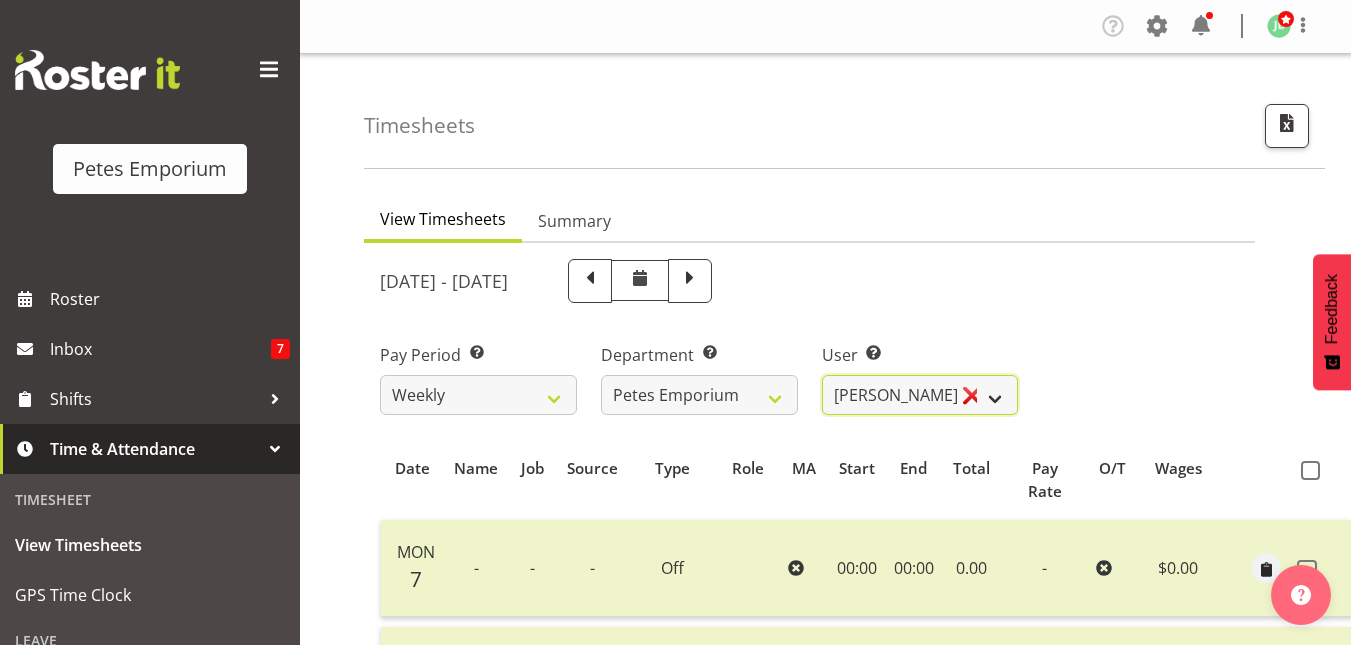 click on "[PERSON_NAME]
✔
[PERSON_NAME]
❌
[PERSON_NAME]
❌
[PERSON_NAME] [PERSON_NAME]
❌
[PERSON_NAME]
❌
[PERSON_NAME]
❌
[PERSON_NAME]
❌
[PERSON_NAME]
❌
[PERSON_NAME]
❌
[PERSON_NAME]
❌
[PERSON_NAME]
❌
[PERSON_NAME]
❌
[PERSON_NAME]
❌
[PERSON_NAME]
❌
[PERSON_NAME]
❌" at bounding box center [920, 395] 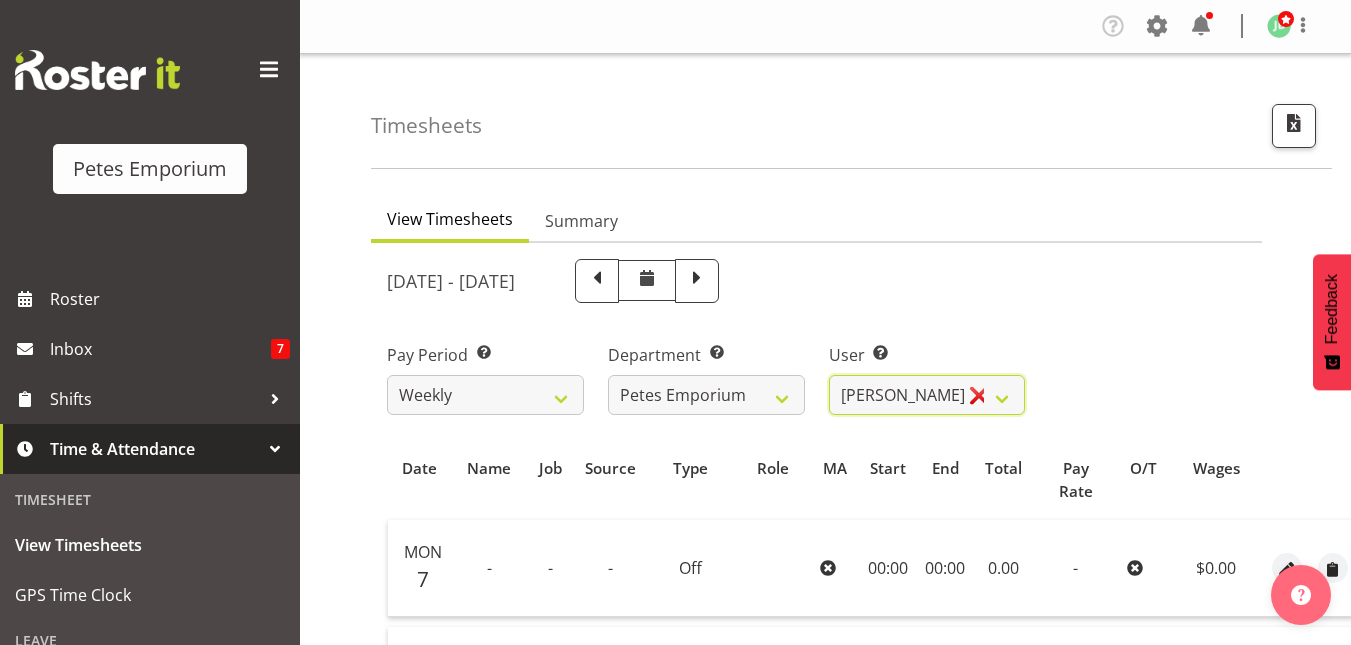 scroll, scrollTop: 0, scrollLeft: 3, axis: horizontal 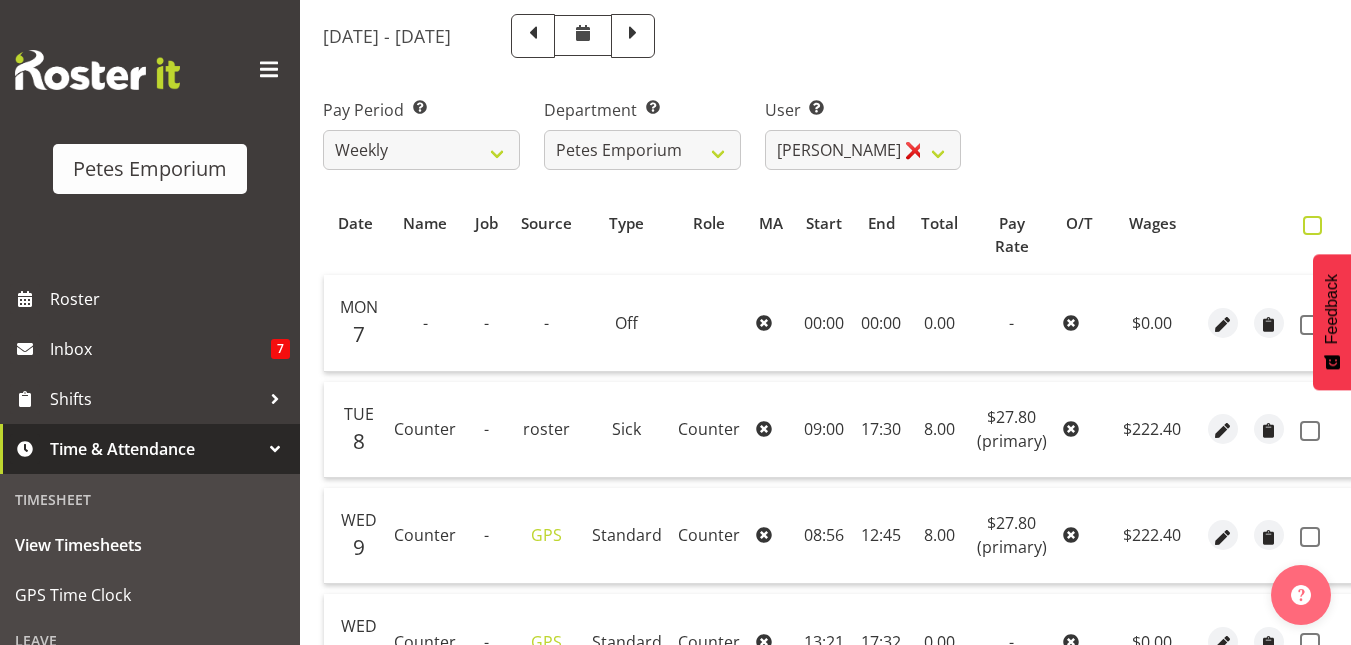 click at bounding box center (1312, 225) 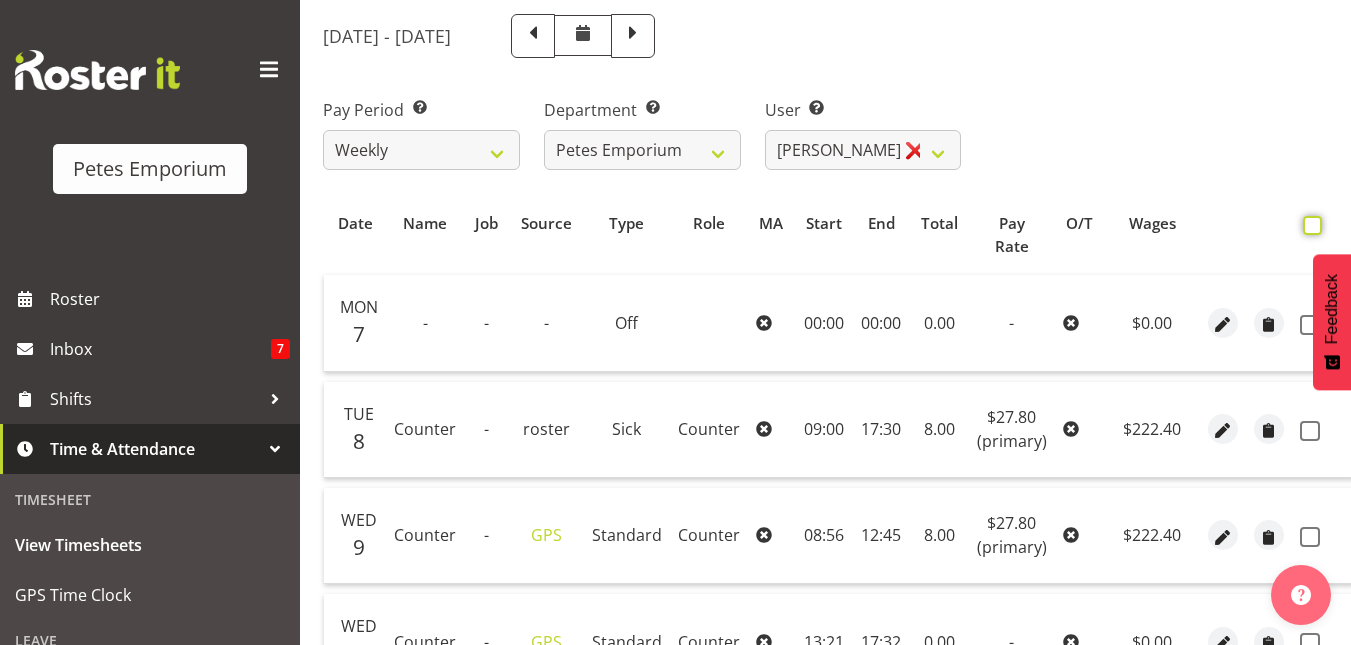 click at bounding box center (1309, 225) 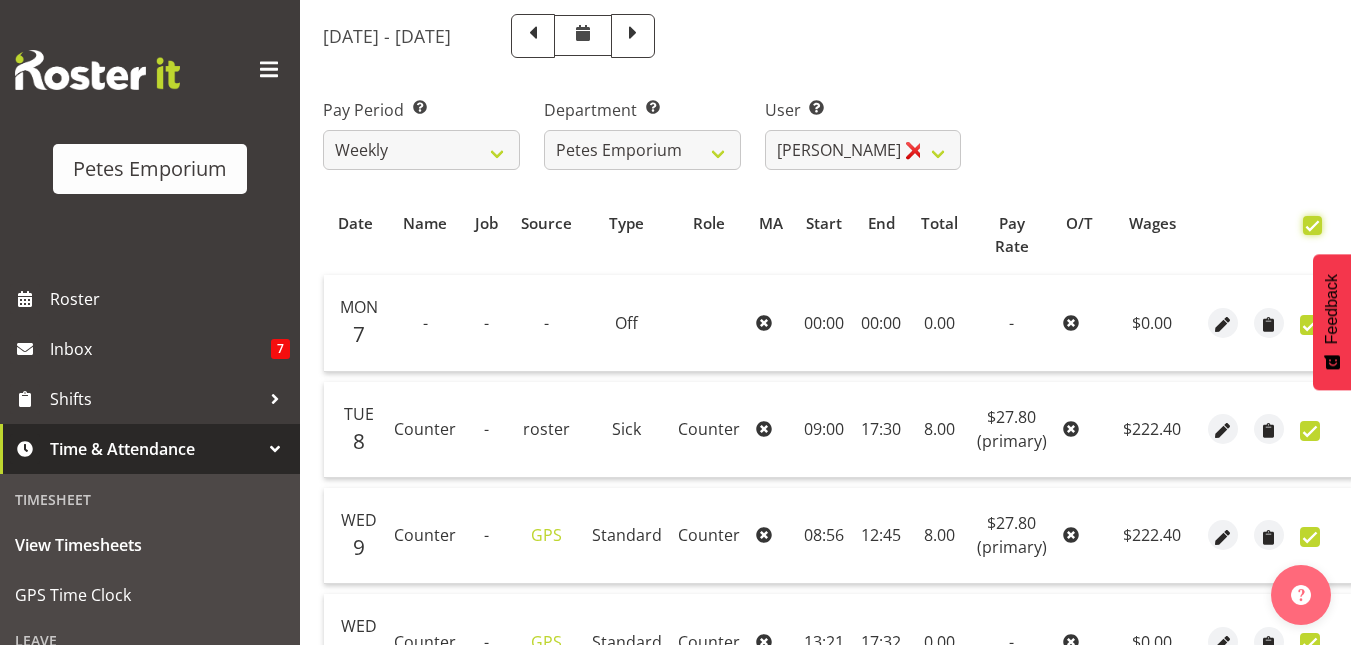 checkbox on "true" 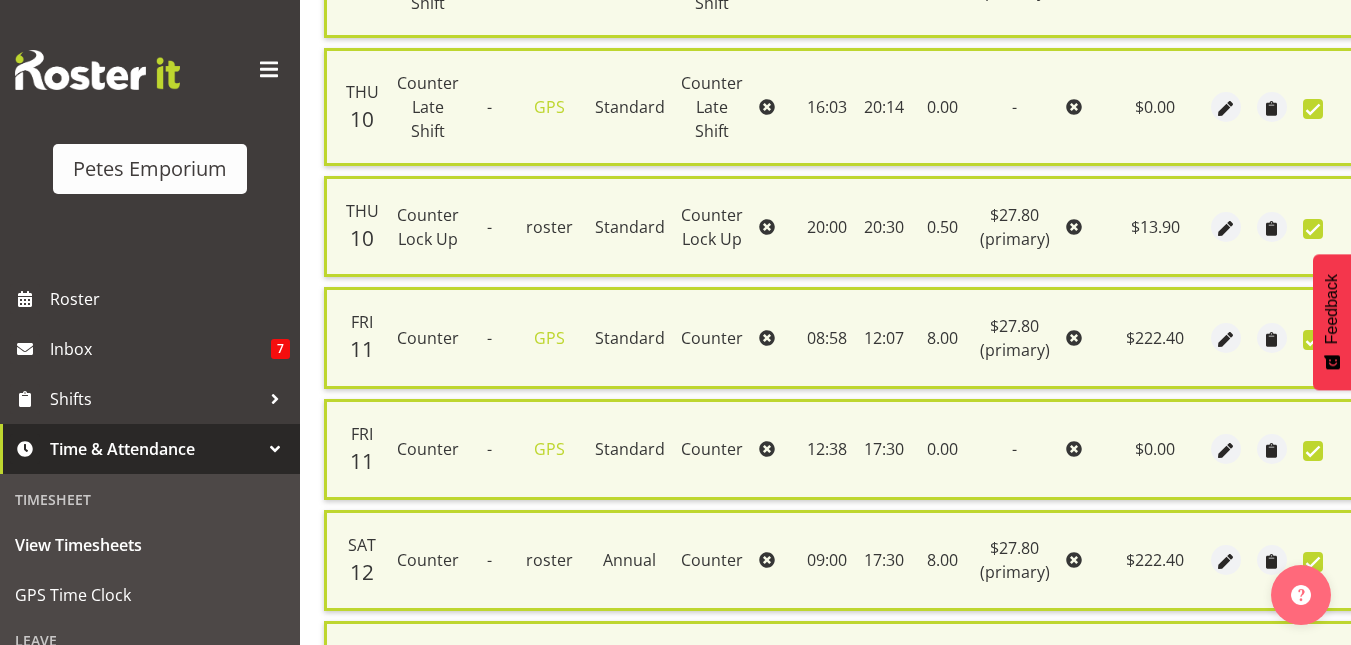 scroll, scrollTop: 1280, scrollLeft: 0, axis: vertical 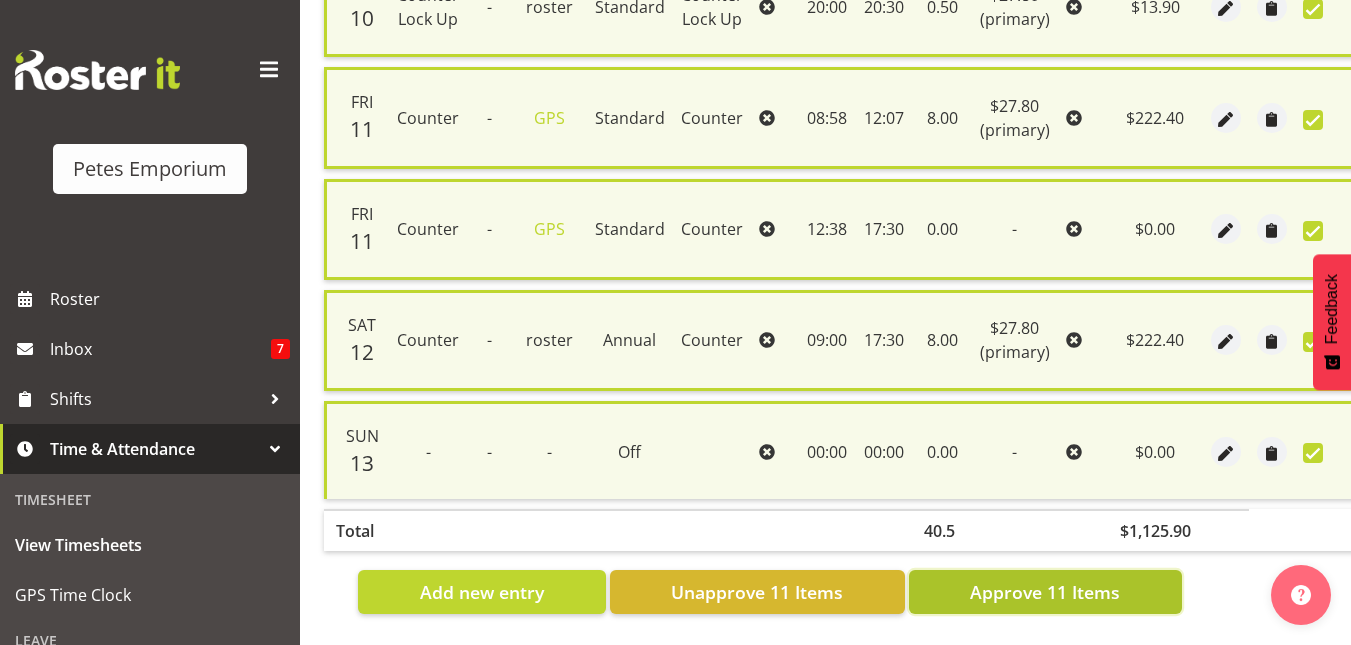 click on "Approve 11 Items" at bounding box center [1045, 592] 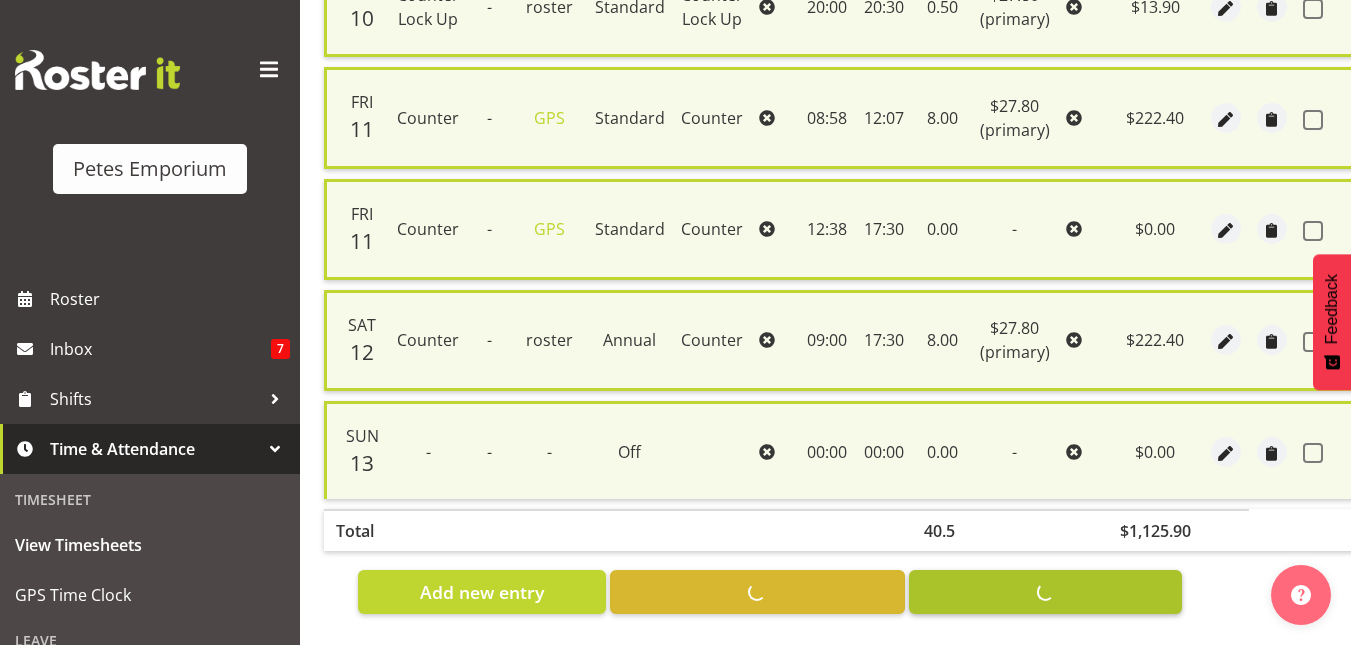 checkbox on "false" 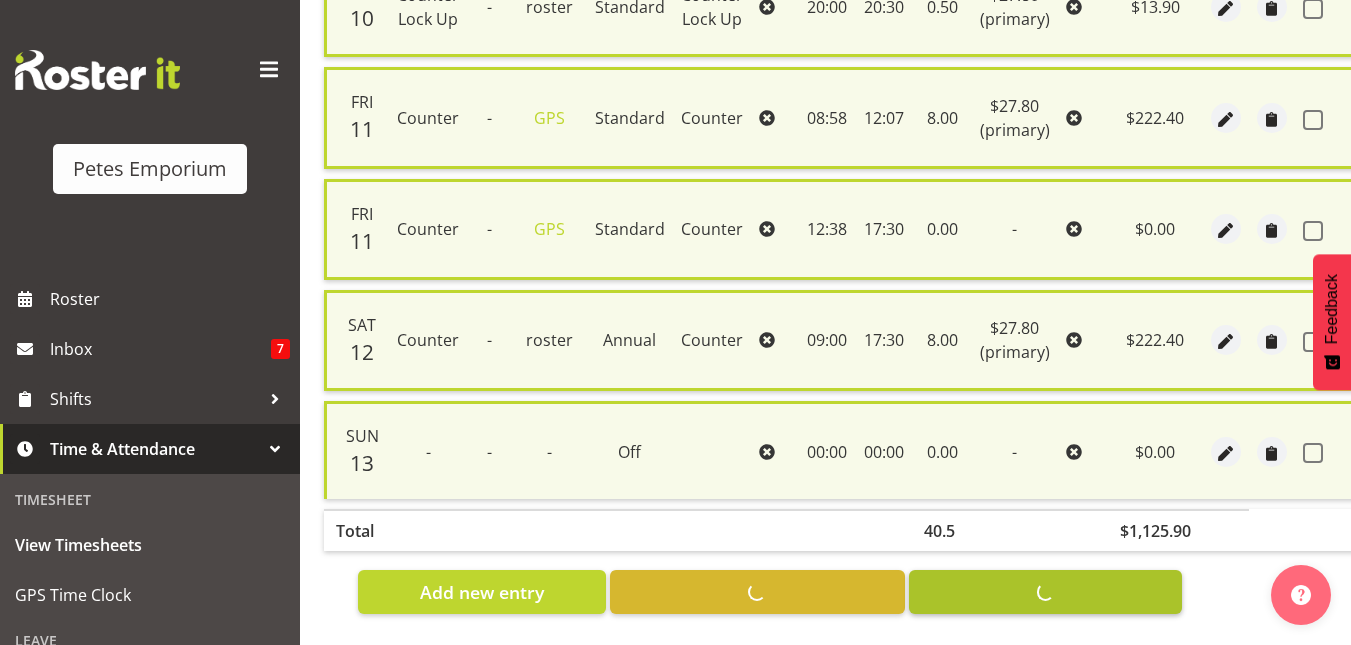 checkbox on "false" 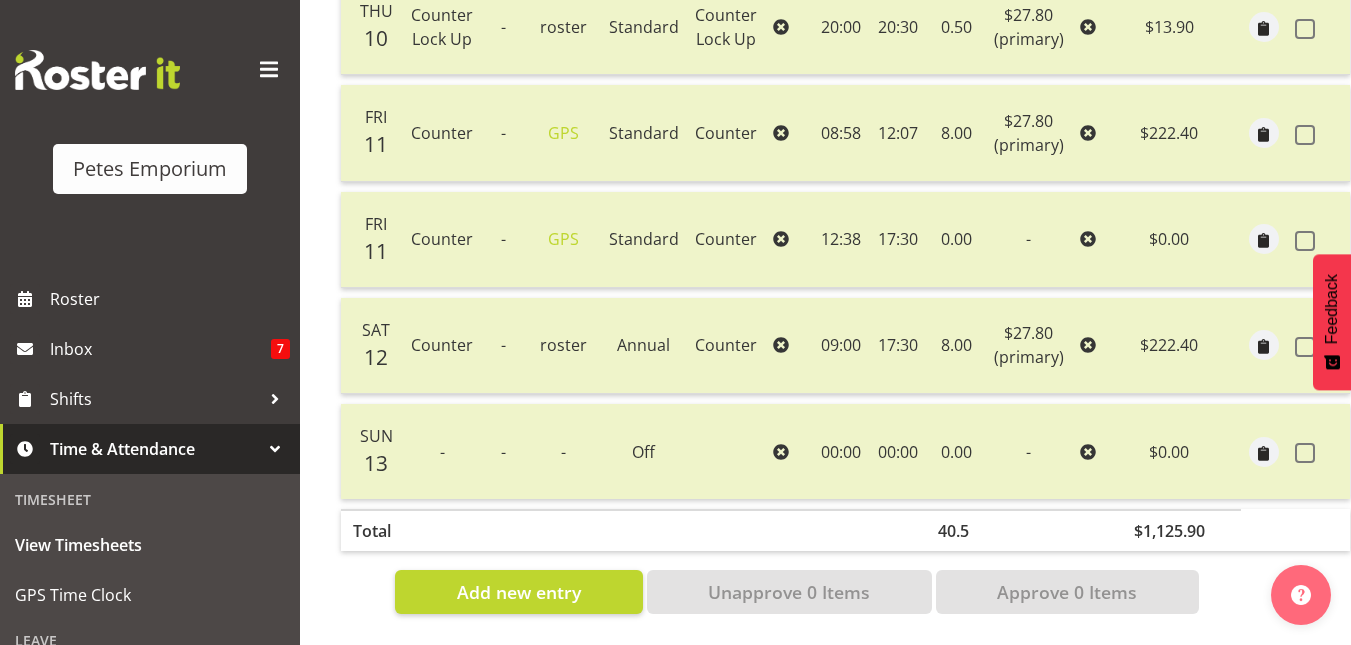 scroll, scrollTop: 0, scrollLeft: 51, axis: horizontal 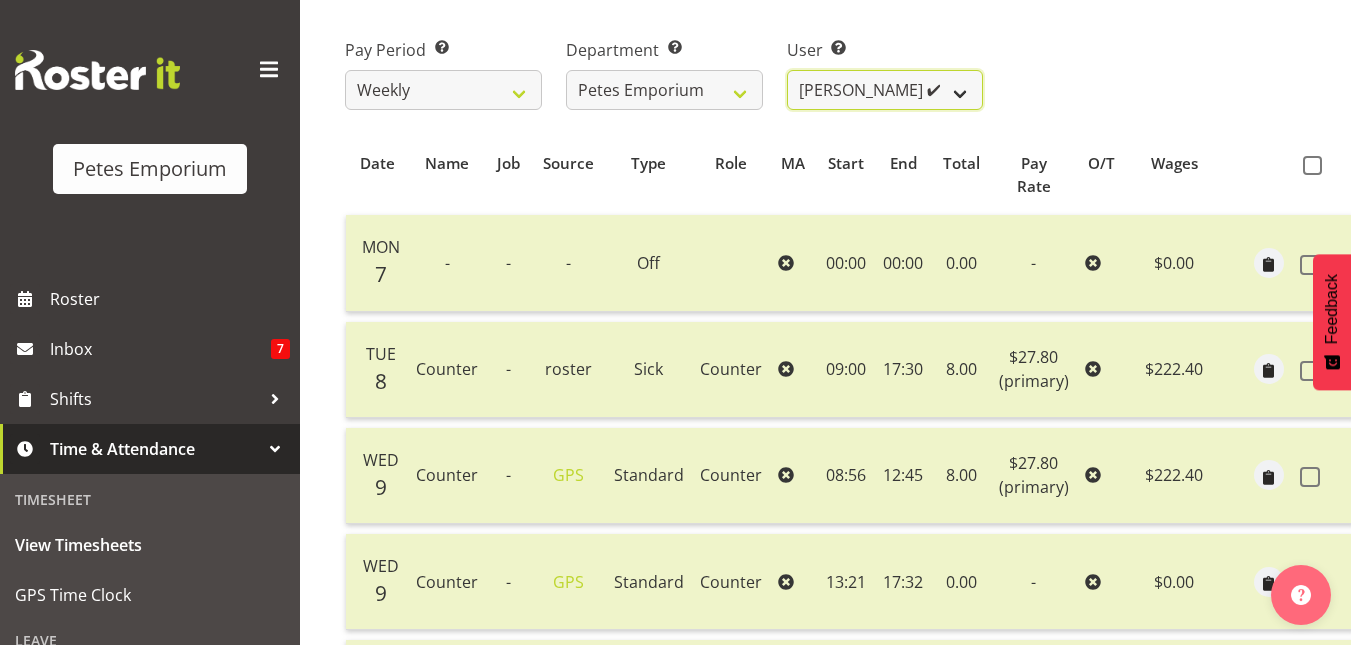 click on "[PERSON_NAME]
✔
[PERSON_NAME]
✔
[PERSON_NAME]
❌
[PERSON_NAME] [PERSON_NAME]
❌
[PERSON_NAME]
❌
[PERSON_NAME]
❌
[PERSON_NAME]
❌
[PERSON_NAME]
❌
[PERSON_NAME]
❌
[PERSON_NAME]
❌
[PERSON_NAME]
❌
[PERSON_NAME]
❌
[PERSON_NAME]
❌
[PERSON_NAME]
❌
[PERSON_NAME]
❌" at bounding box center (885, 90) 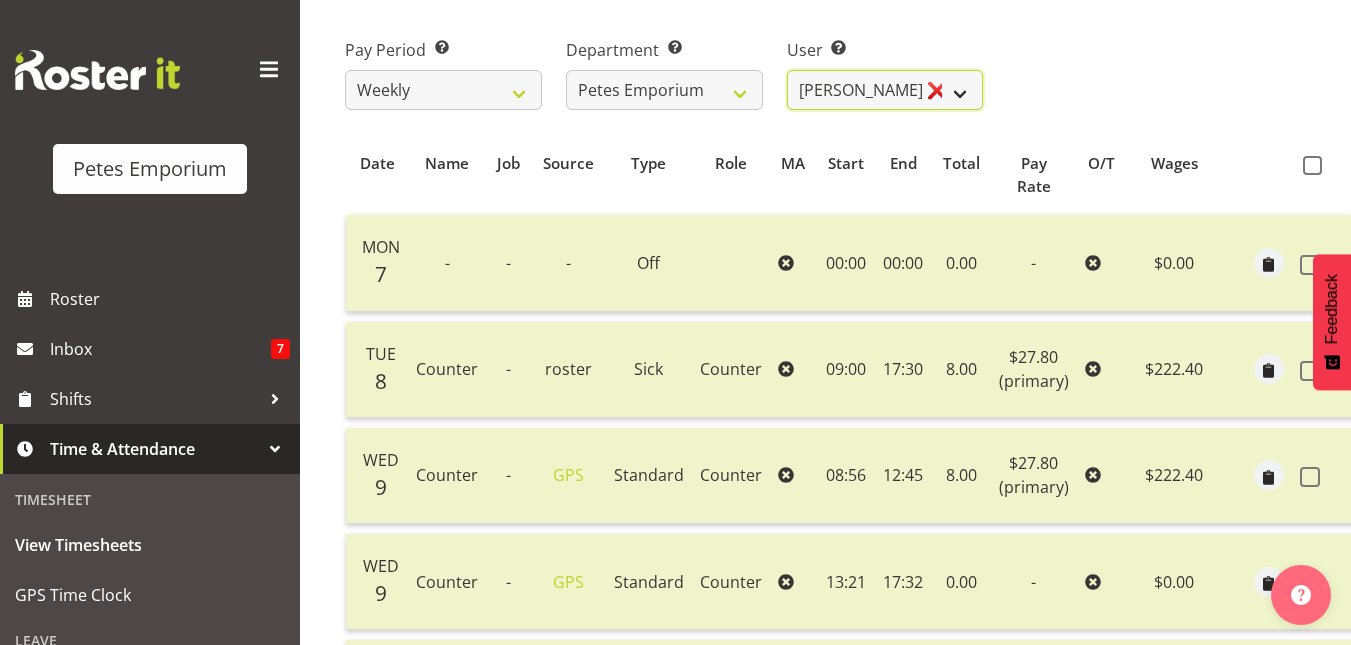 click on "[PERSON_NAME]
✔
[PERSON_NAME]
✔
[PERSON_NAME]
❌
[PERSON_NAME] [PERSON_NAME]
❌
[PERSON_NAME]
❌
[PERSON_NAME]
❌
[PERSON_NAME]
❌
[PERSON_NAME]
❌
[PERSON_NAME]
❌
[PERSON_NAME]
❌
[PERSON_NAME]
❌
[PERSON_NAME]
❌
[PERSON_NAME]
❌
[PERSON_NAME]
❌
[PERSON_NAME]
❌" at bounding box center (885, 90) 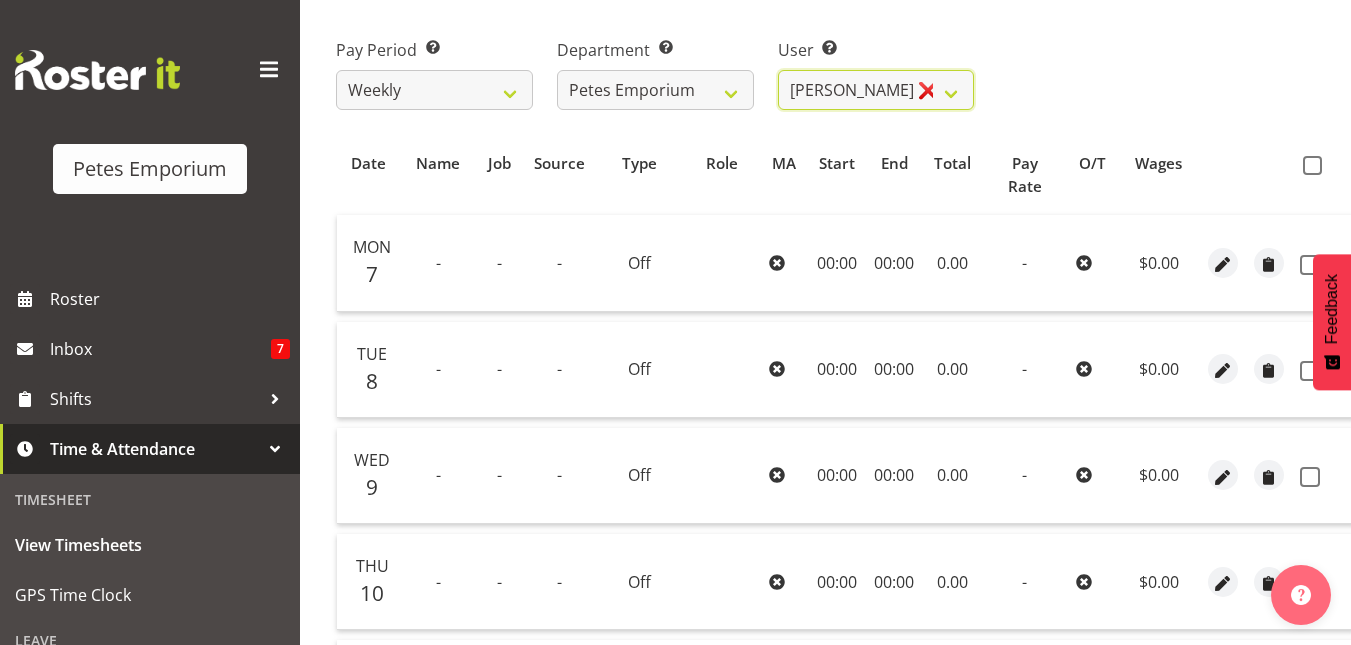 scroll, scrollTop: 0, scrollLeft: 55, axis: horizontal 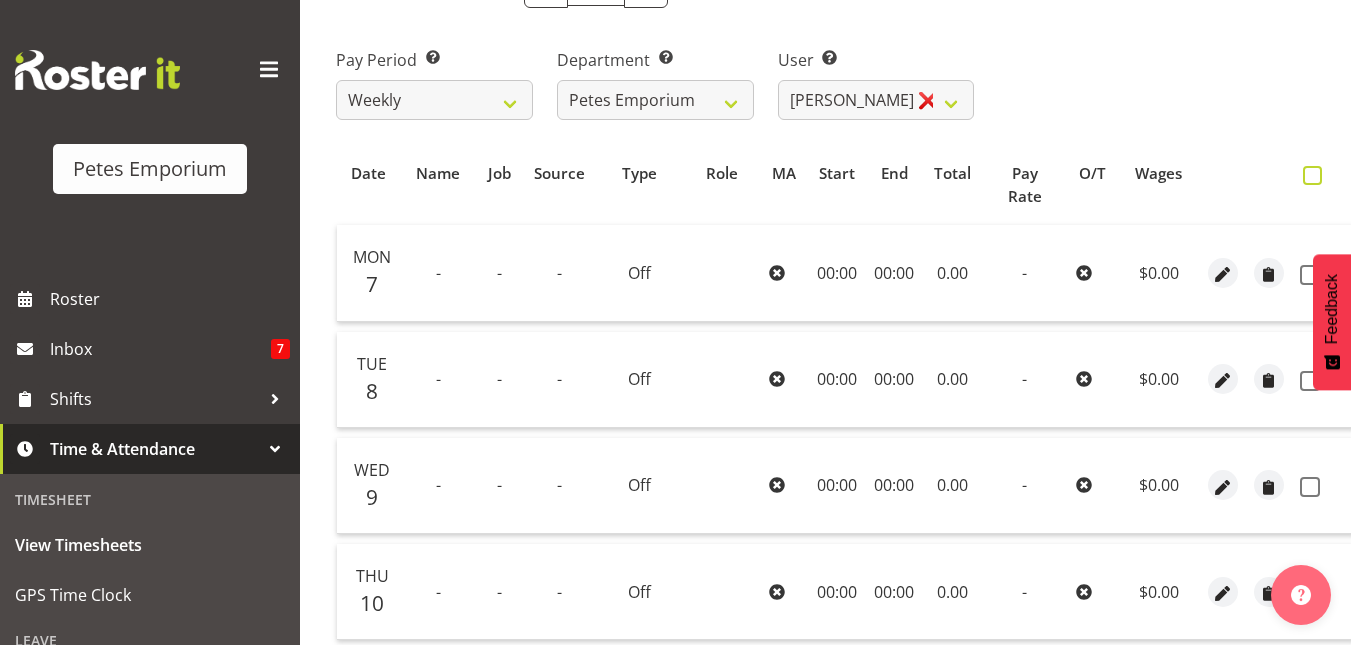 click at bounding box center [1312, 175] 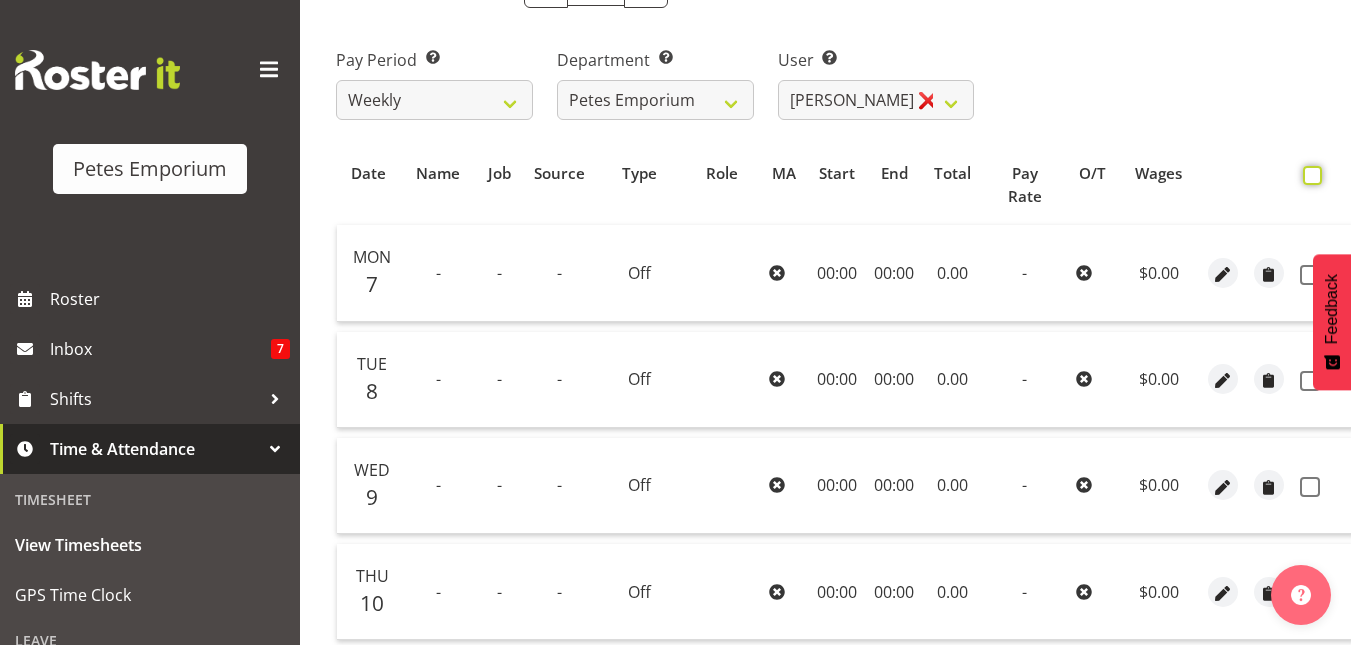click at bounding box center (1309, 175) 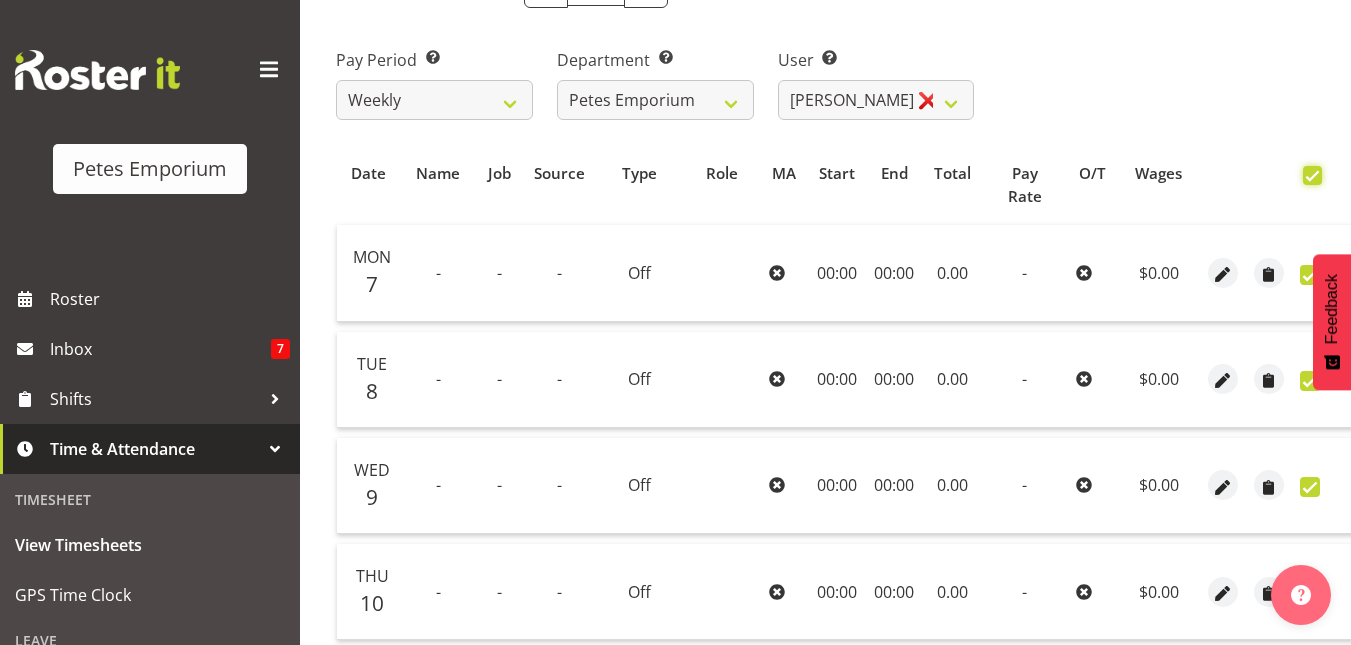 checkbox on "true" 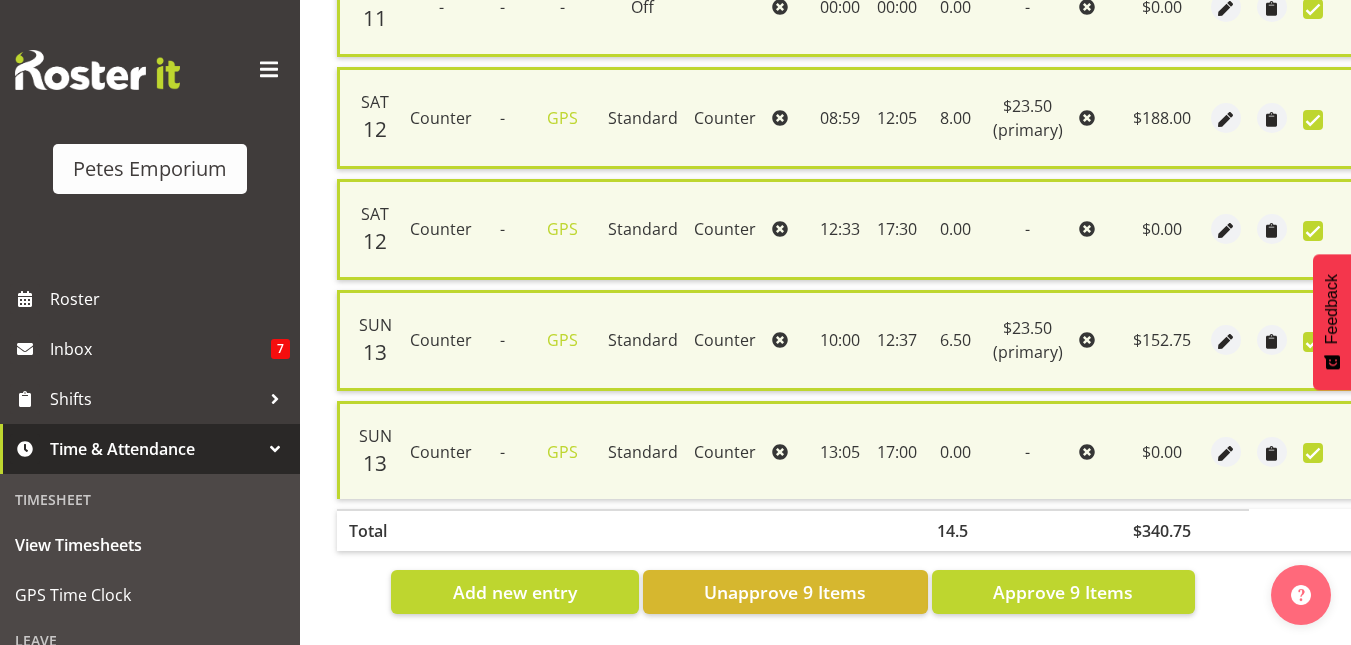 scroll, scrollTop: 1024, scrollLeft: 0, axis: vertical 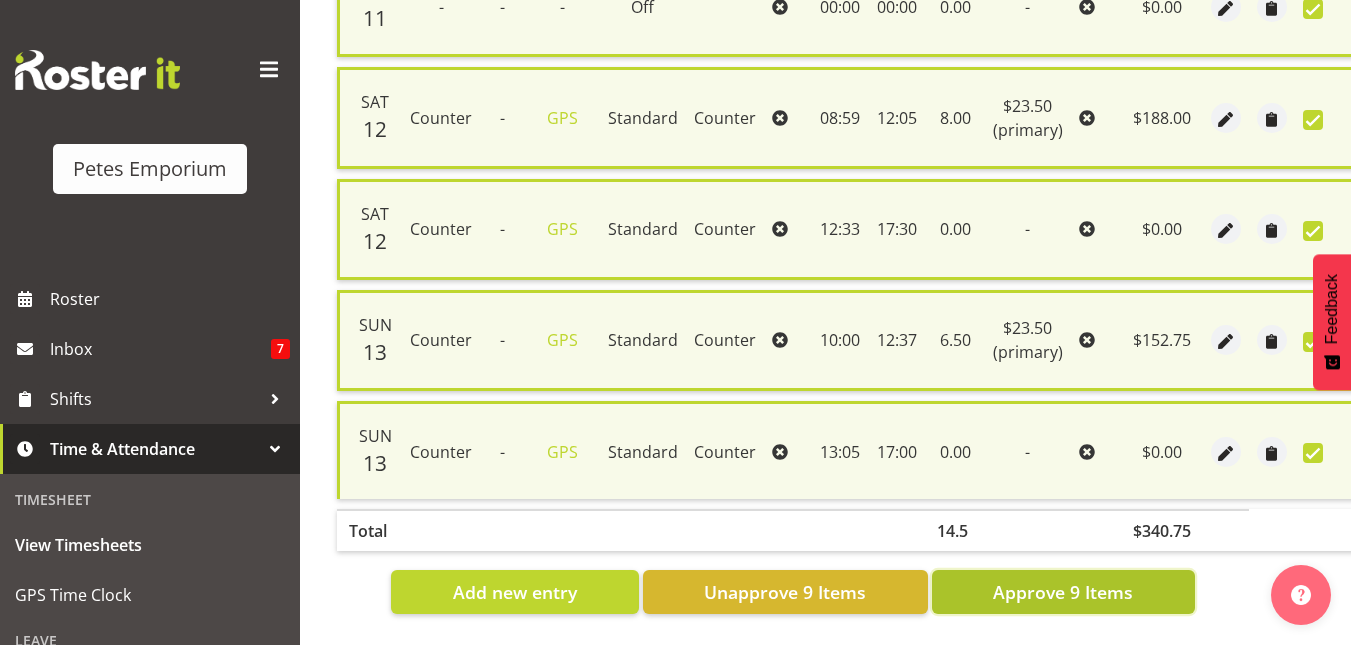 click on "Approve 9 Items" at bounding box center [1063, 592] 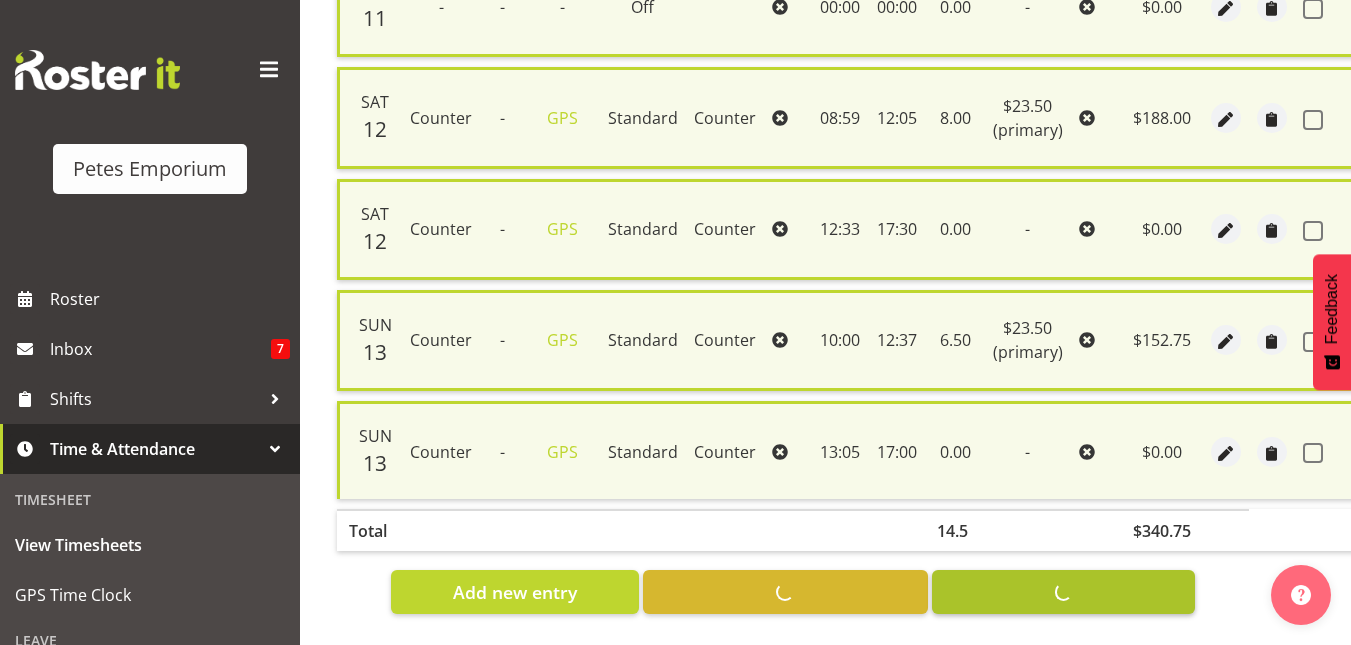 checkbox on "false" 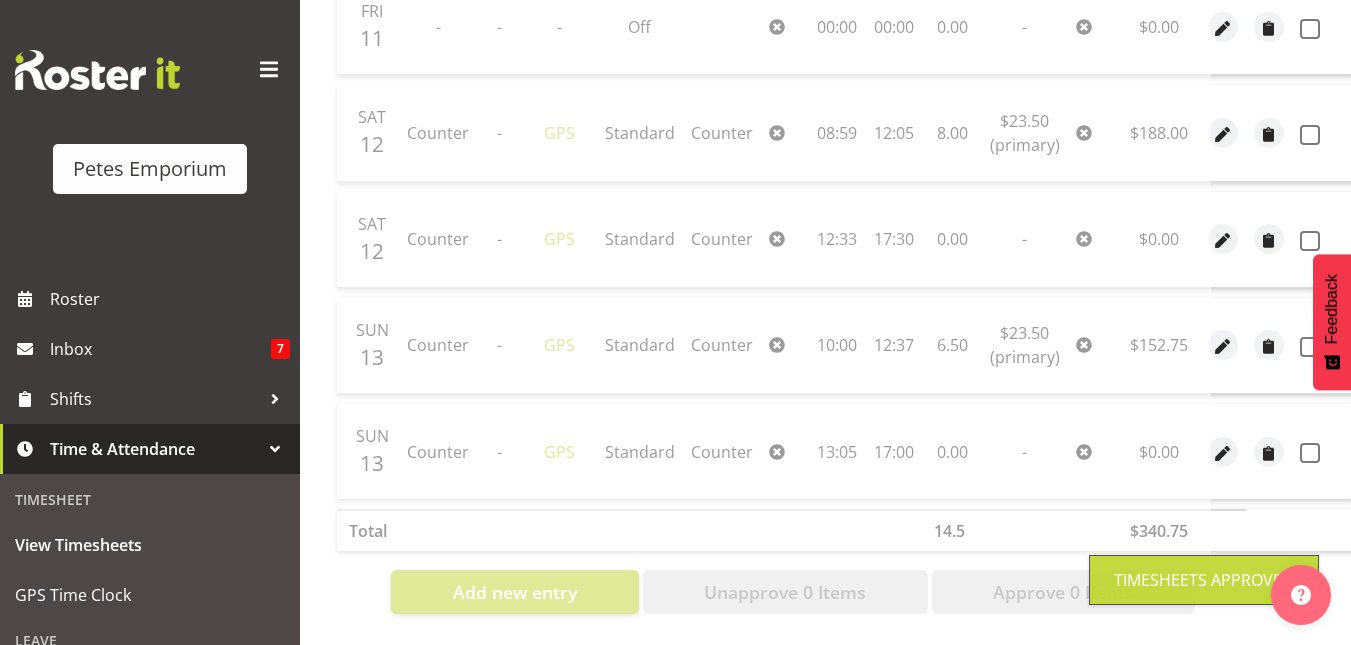 scroll, scrollTop: 0, scrollLeft: 38, axis: horizontal 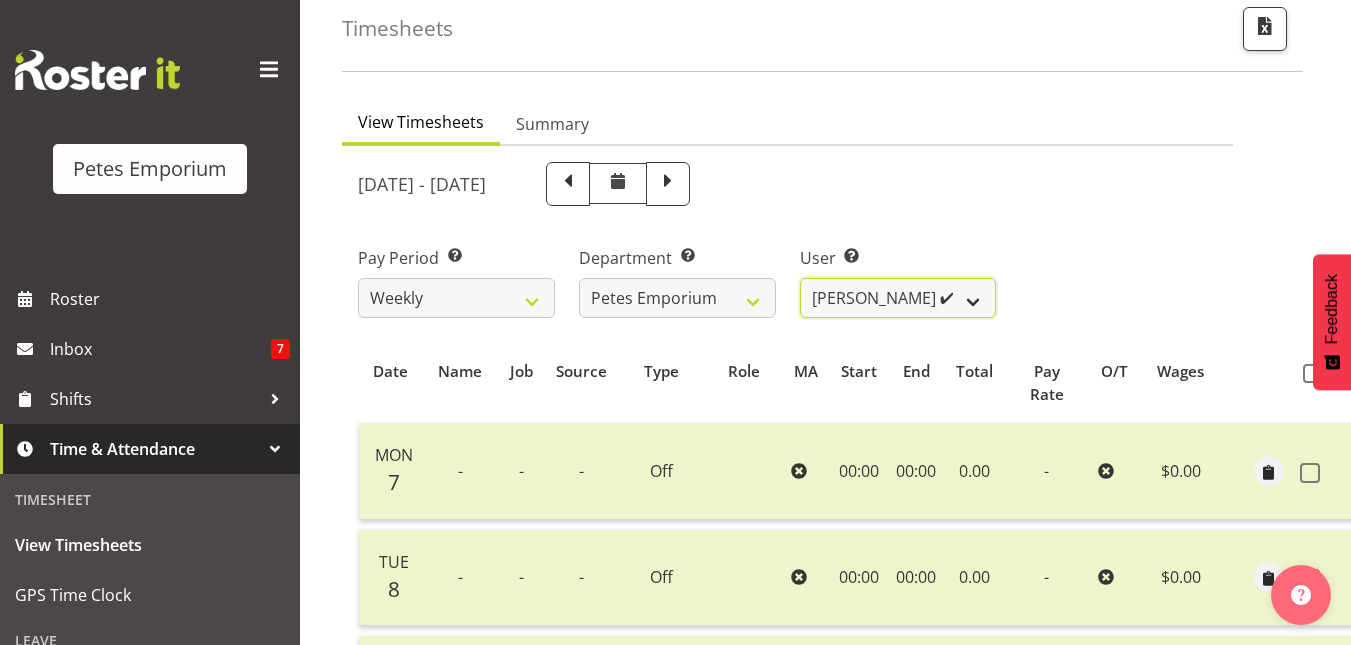 click on "[PERSON_NAME]
✔
[PERSON_NAME]
✔
[PERSON_NAME]
✔
[PERSON_NAME] [PERSON_NAME]
❌
[PERSON_NAME]
❌
[PERSON_NAME]
❌
[PERSON_NAME]
❌
[PERSON_NAME]
❌
[PERSON_NAME]
❌
[PERSON_NAME]
❌
[PERSON_NAME]
❌
[PERSON_NAME]
❌
[PERSON_NAME]
❌
[PERSON_NAME]
❌
[PERSON_NAME]
❌" at bounding box center (898, 298) 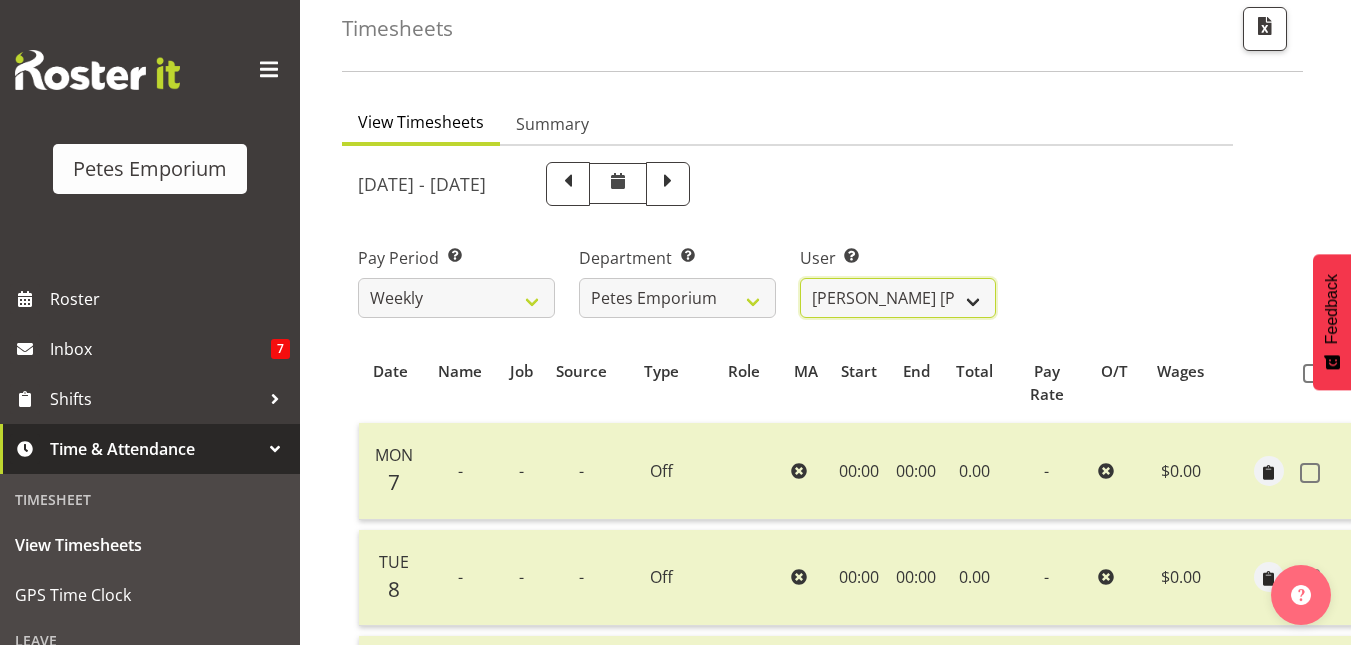 click on "[PERSON_NAME]
✔
[PERSON_NAME]
✔
[PERSON_NAME]
✔
[PERSON_NAME] [PERSON_NAME]
❌
[PERSON_NAME]
❌
[PERSON_NAME]
❌
[PERSON_NAME]
❌
[PERSON_NAME]
❌
[PERSON_NAME]
❌
[PERSON_NAME]
❌
[PERSON_NAME]
❌
[PERSON_NAME]
❌
[PERSON_NAME]
❌
[PERSON_NAME]
❌
[PERSON_NAME]
❌" at bounding box center (898, 298) 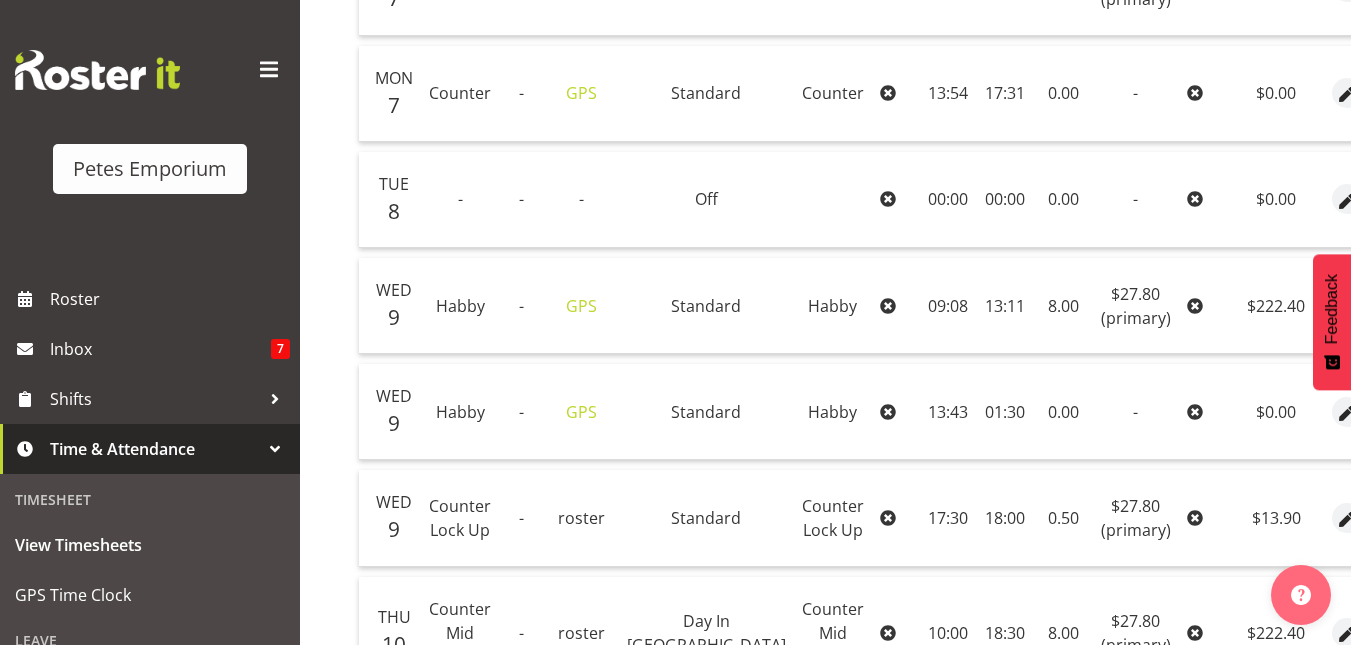 scroll, scrollTop: 582, scrollLeft: 0, axis: vertical 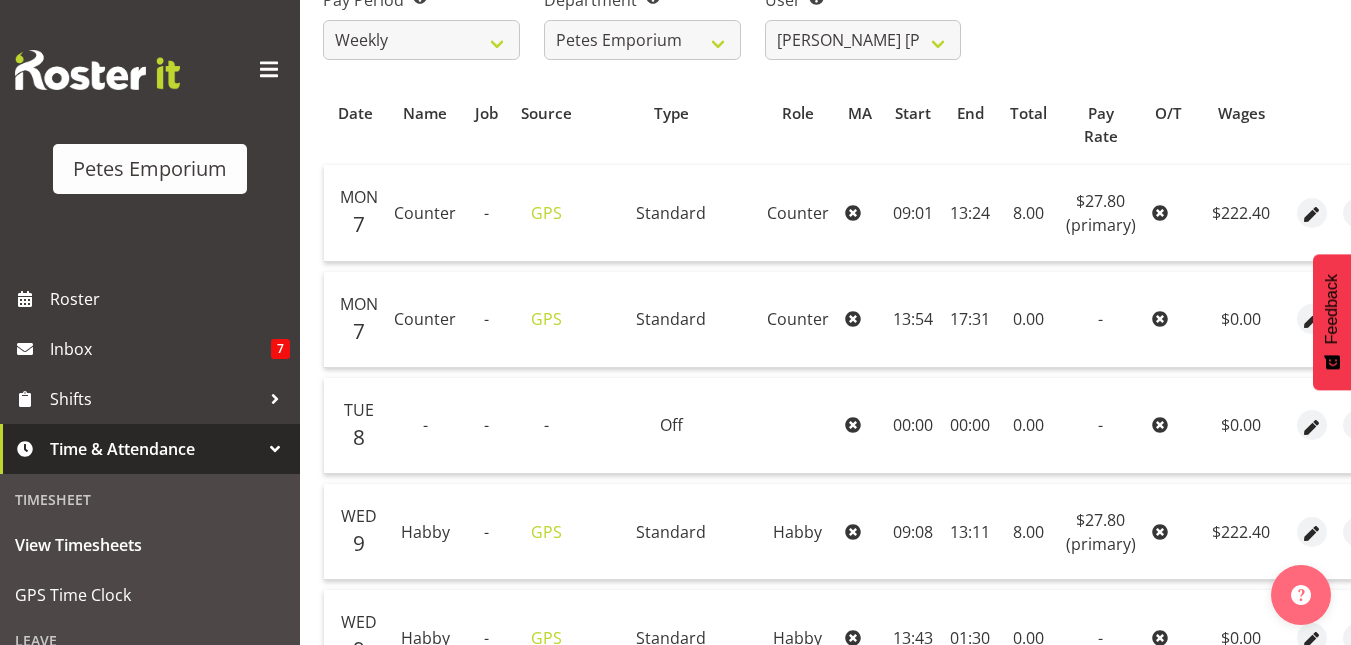 click at bounding box center (1401, 115) 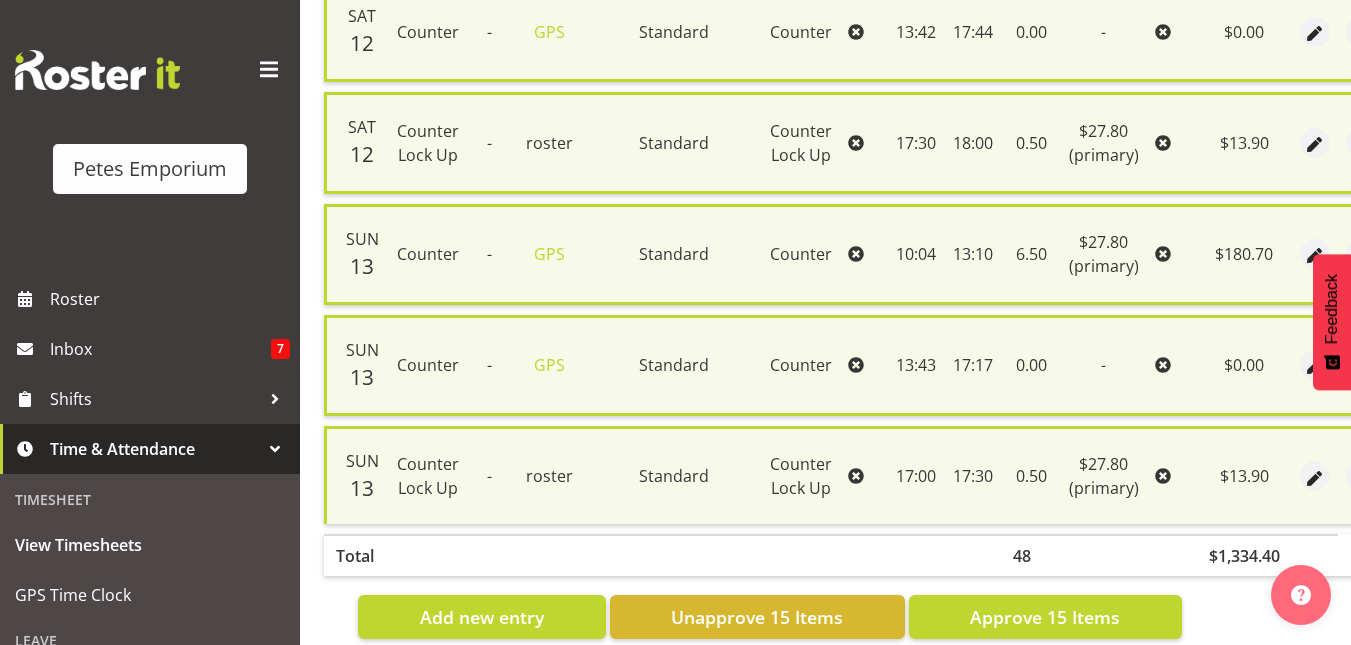scroll, scrollTop: 1708, scrollLeft: 0, axis: vertical 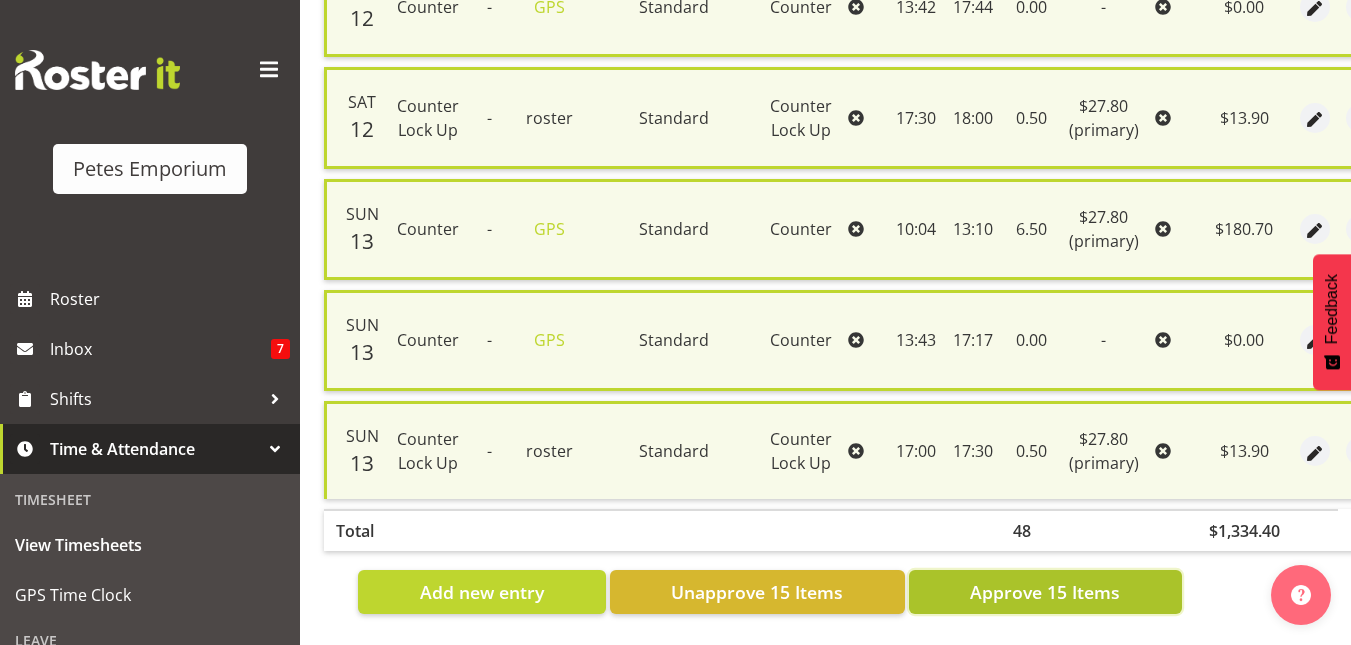 click on "Approve 15 Items" at bounding box center [1045, 592] 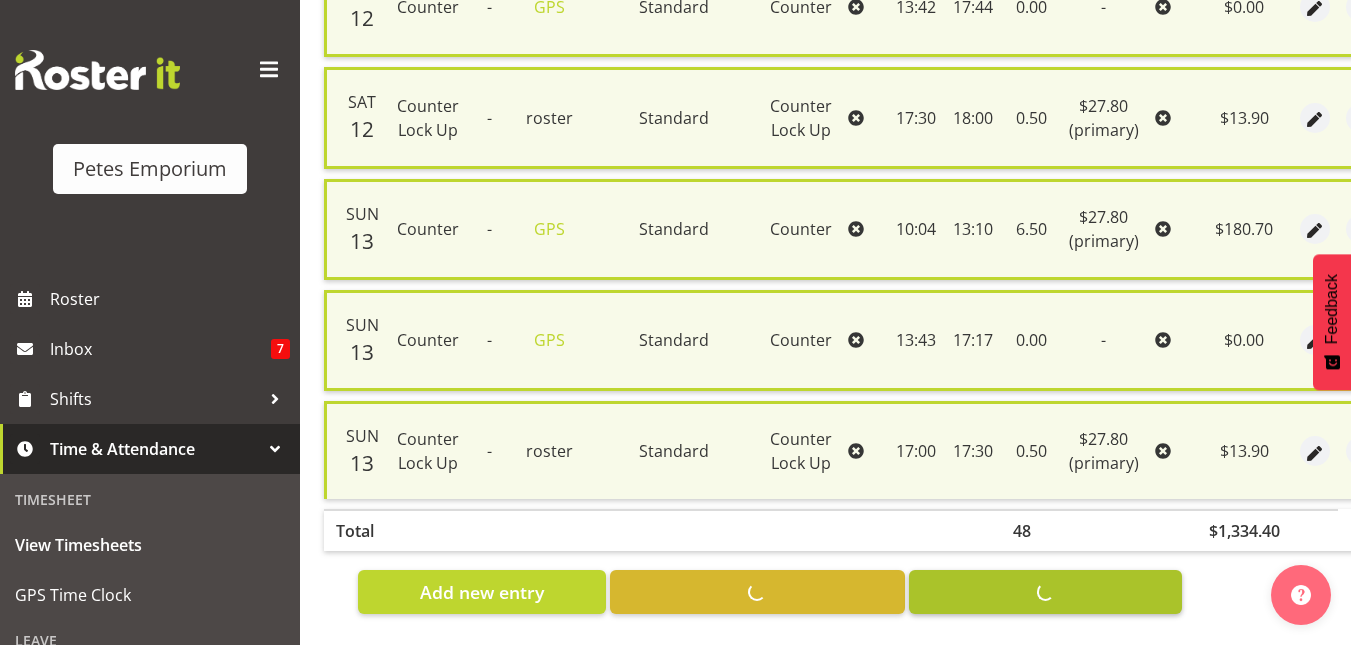 checkbox on "false" 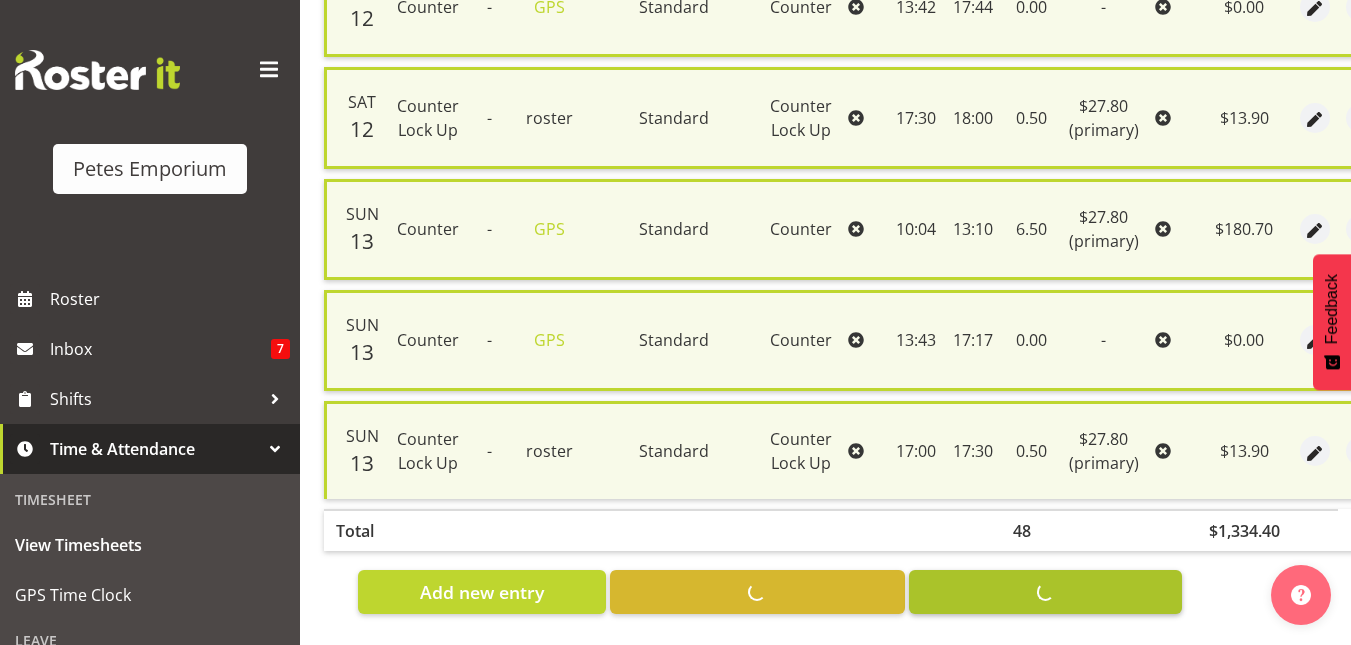 checkbox on "false" 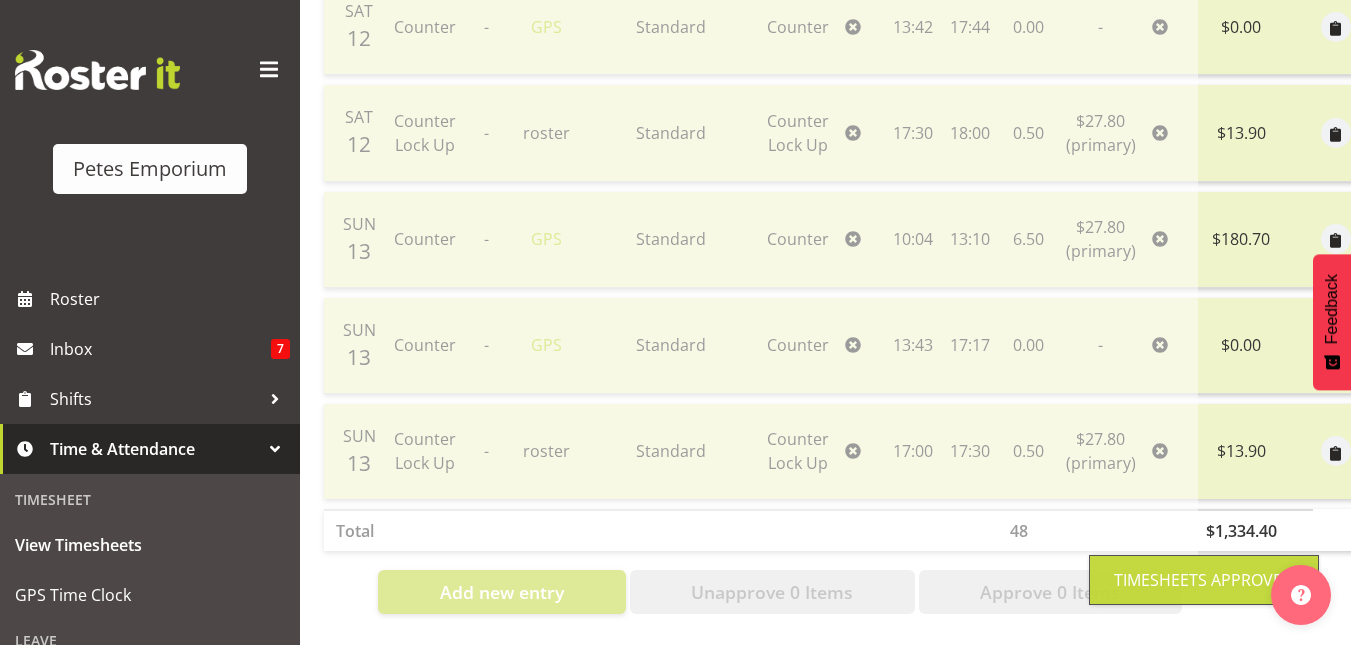 scroll, scrollTop: 0, scrollLeft: 51, axis: horizontal 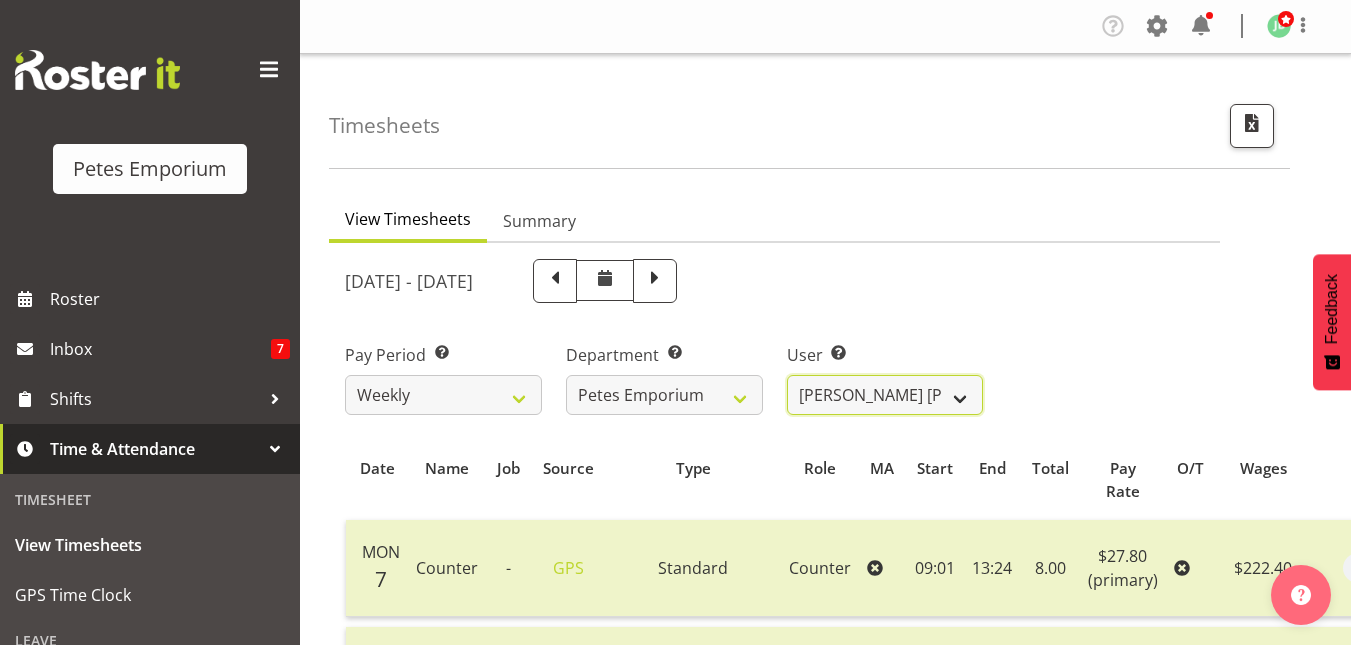 click on "[PERSON_NAME]
✔
[PERSON_NAME]
✔
[PERSON_NAME]
✔
[PERSON_NAME] [PERSON_NAME]
✔
[PERSON_NAME]
❌
[PERSON_NAME]
❌
[PERSON_NAME]
❌
[PERSON_NAME]
❌
[PERSON_NAME]
❌
[PERSON_NAME]
❌
[PERSON_NAME]
❌
[PERSON_NAME]
❌
[PERSON_NAME]
❌
[PERSON_NAME]
❌
[PERSON_NAME]
❌" at bounding box center (885, 395) 